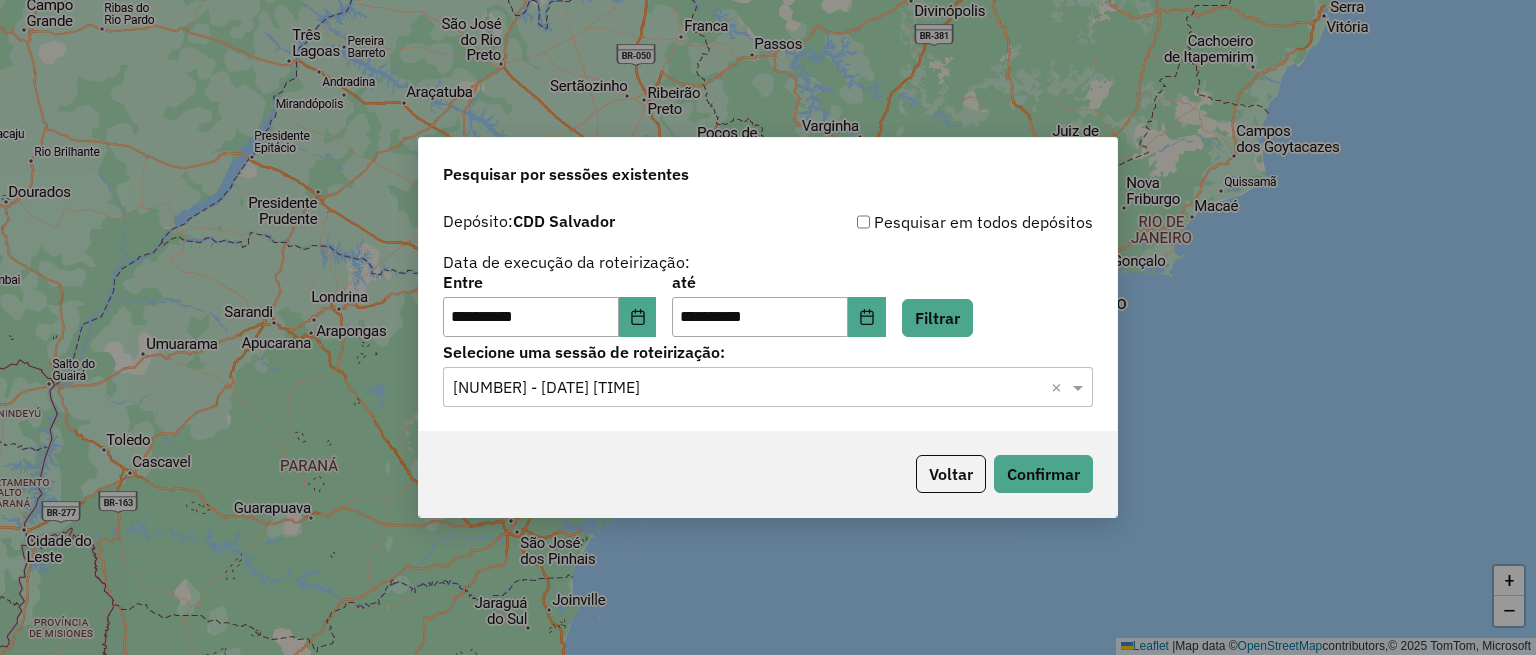 scroll, scrollTop: 0, scrollLeft: 0, axis: both 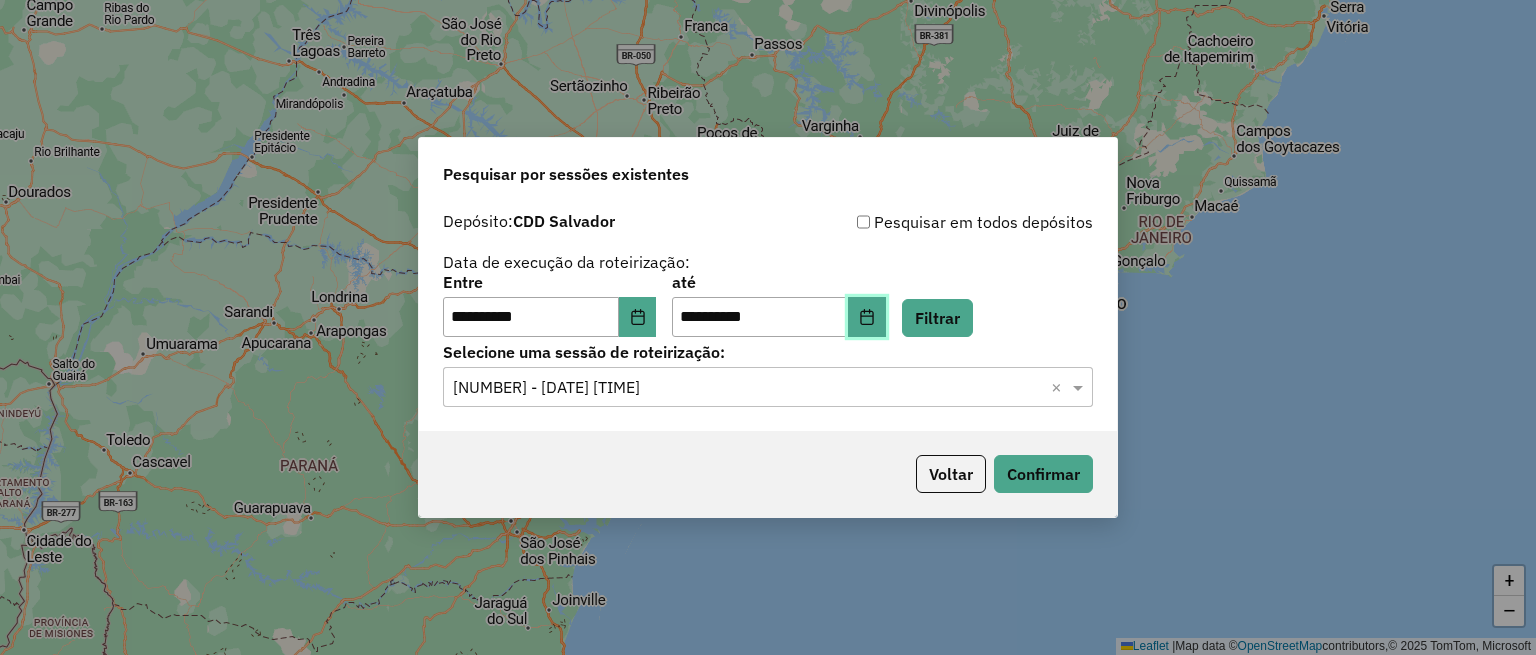 click at bounding box center [867, 317] 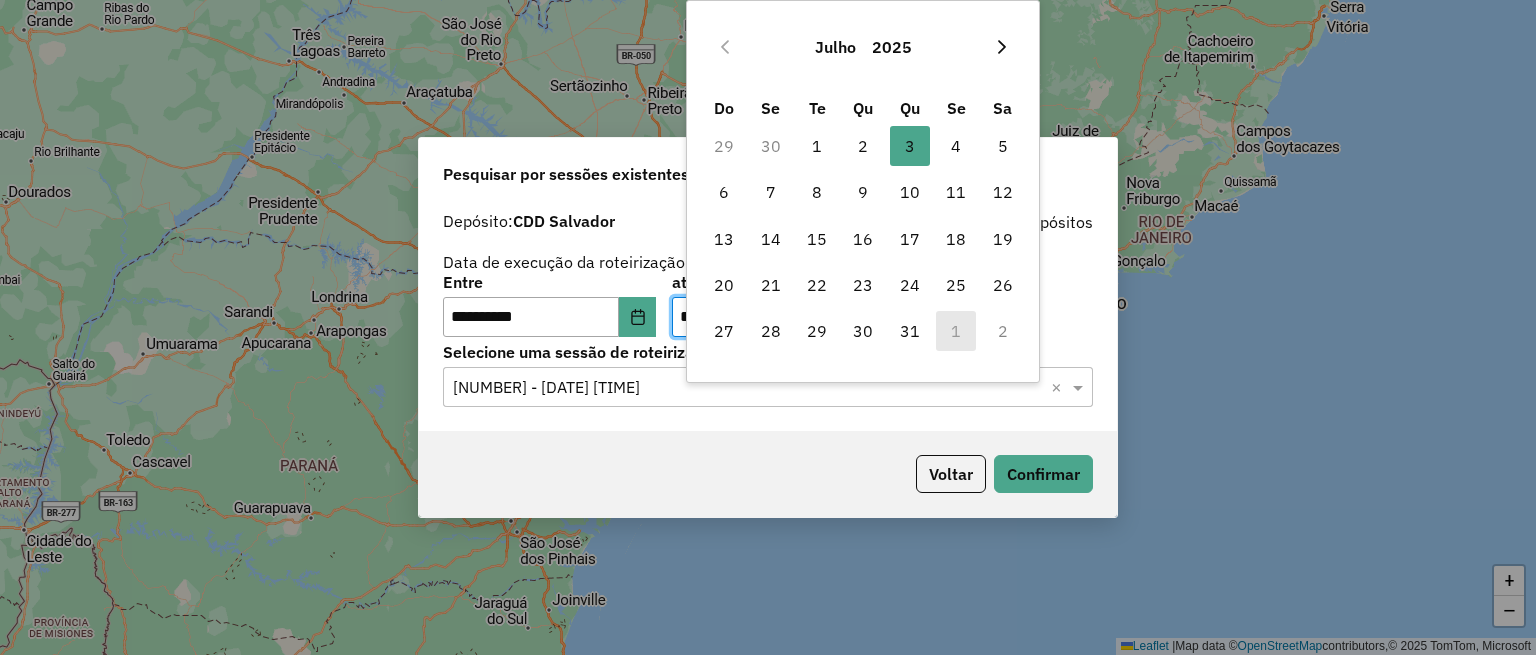 click 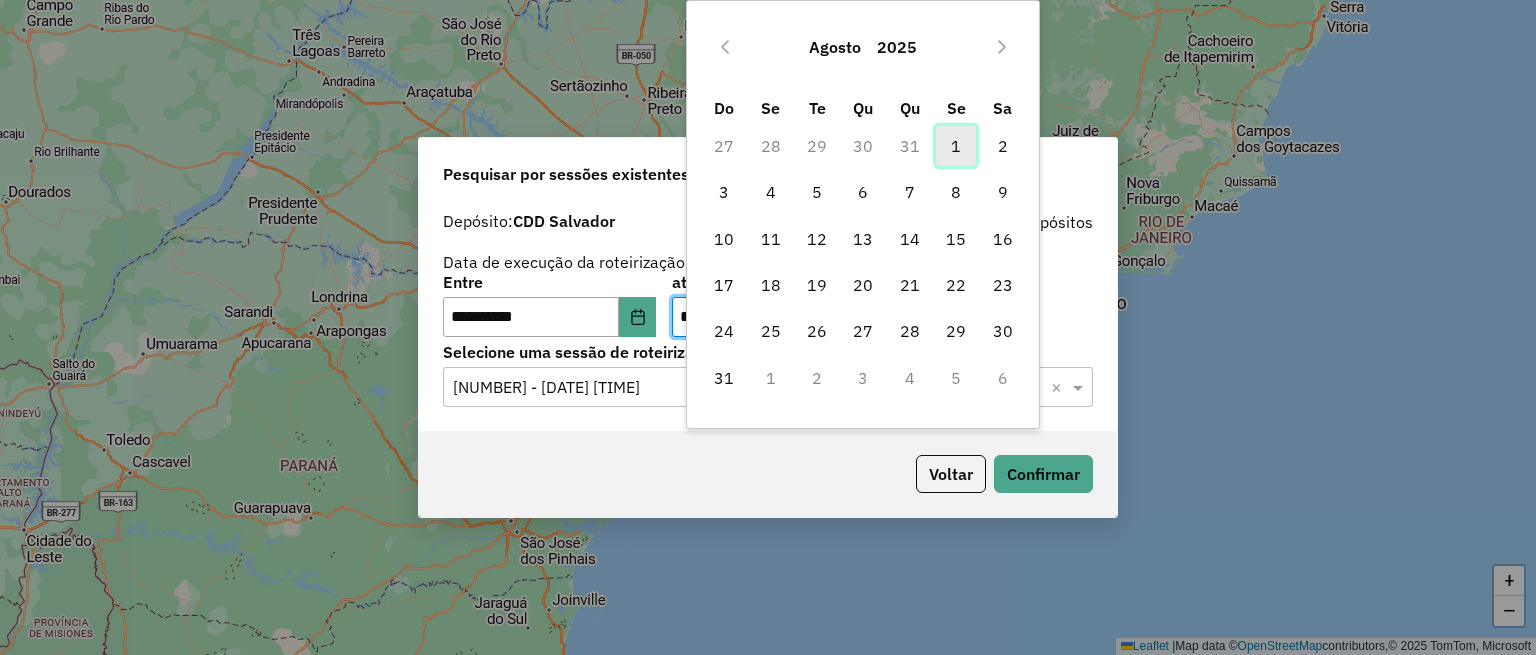 click on "1" at bounding box center [956, 146] 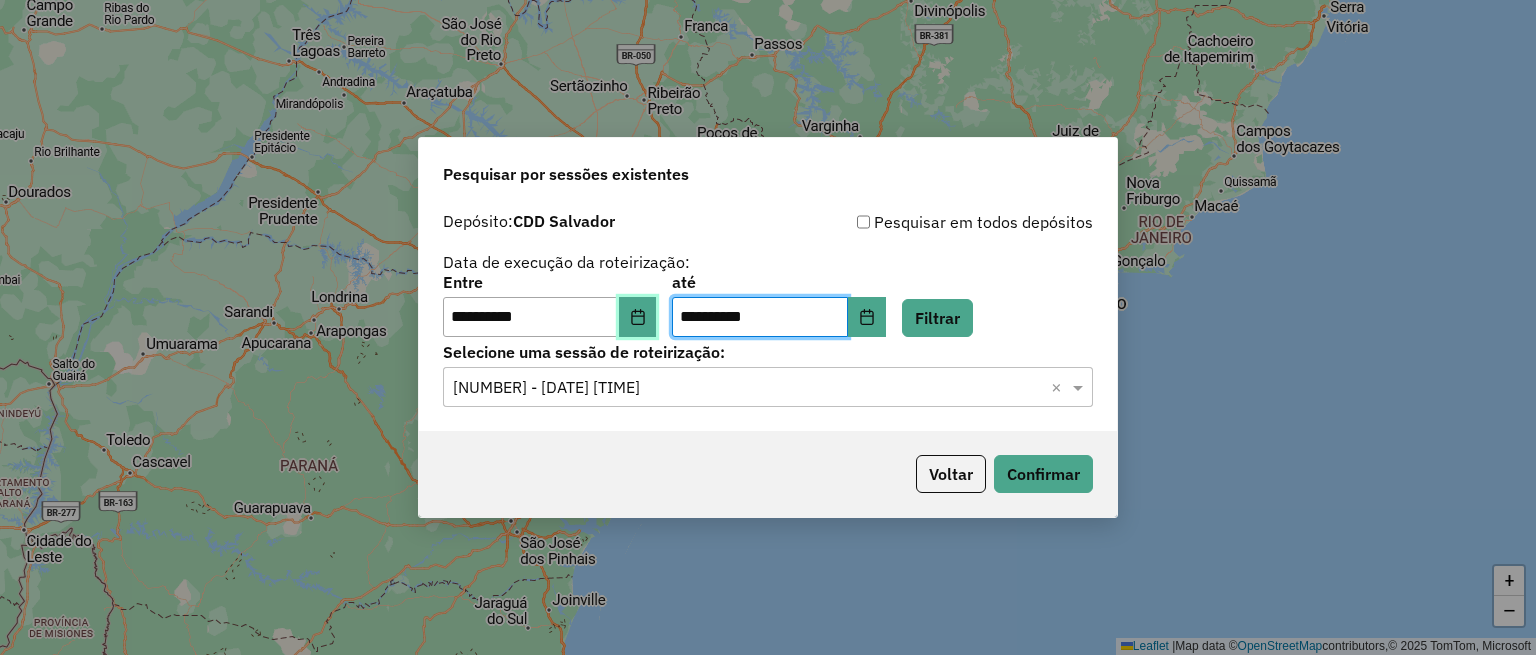 click at bounding box center (638, 317) 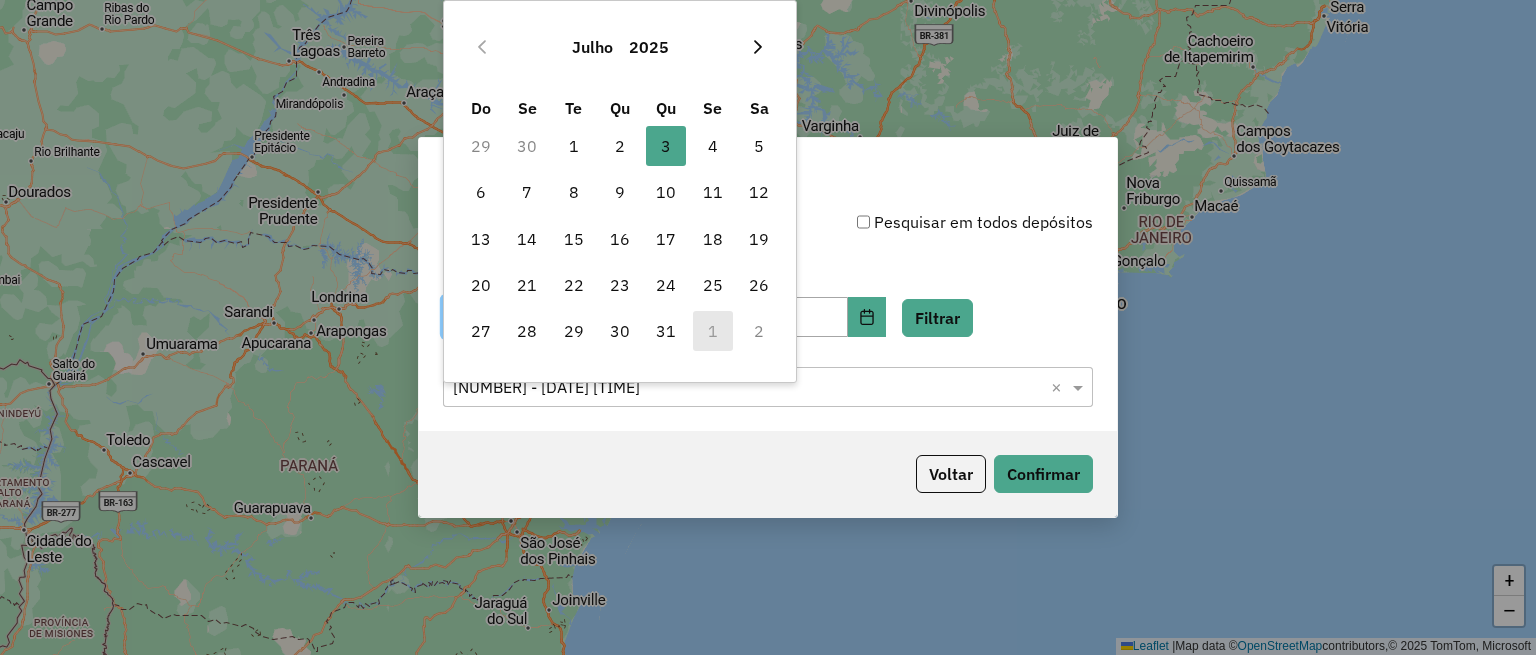 click 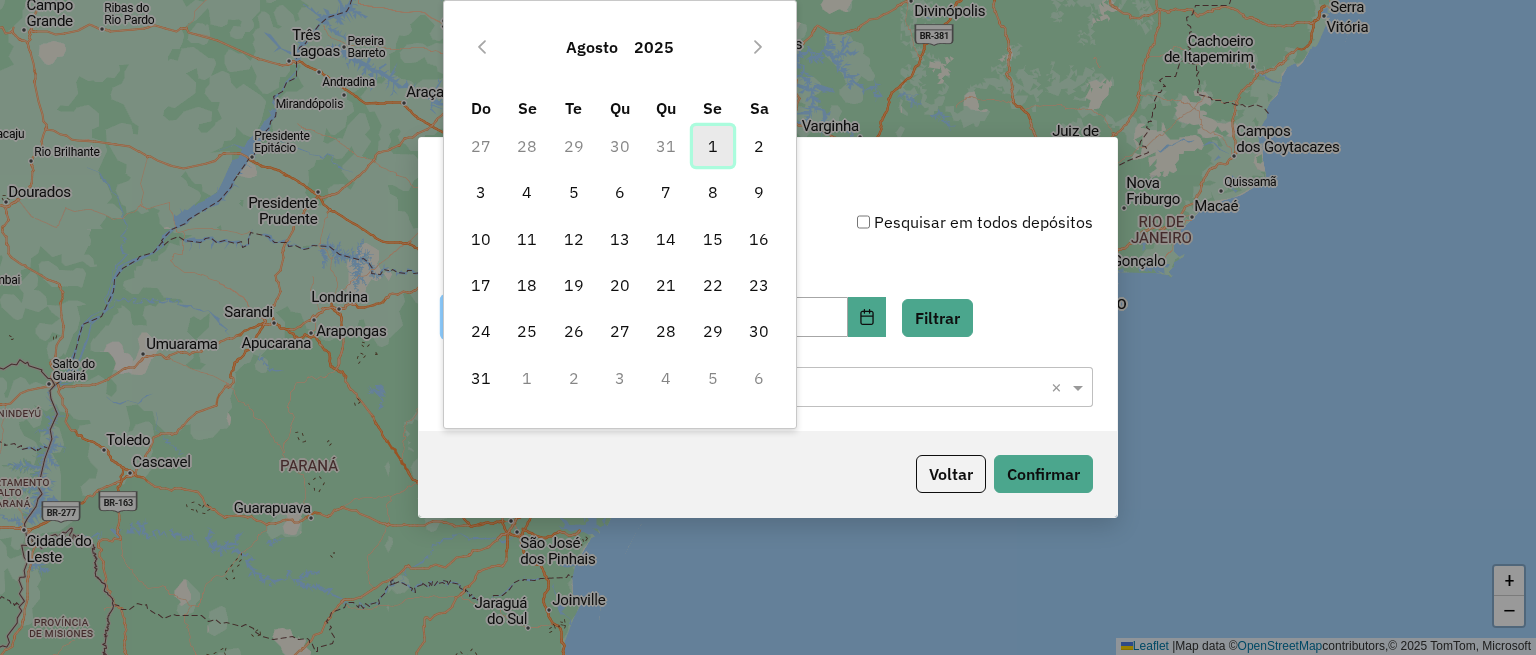 click on "1" at bounding box center [713, 146] 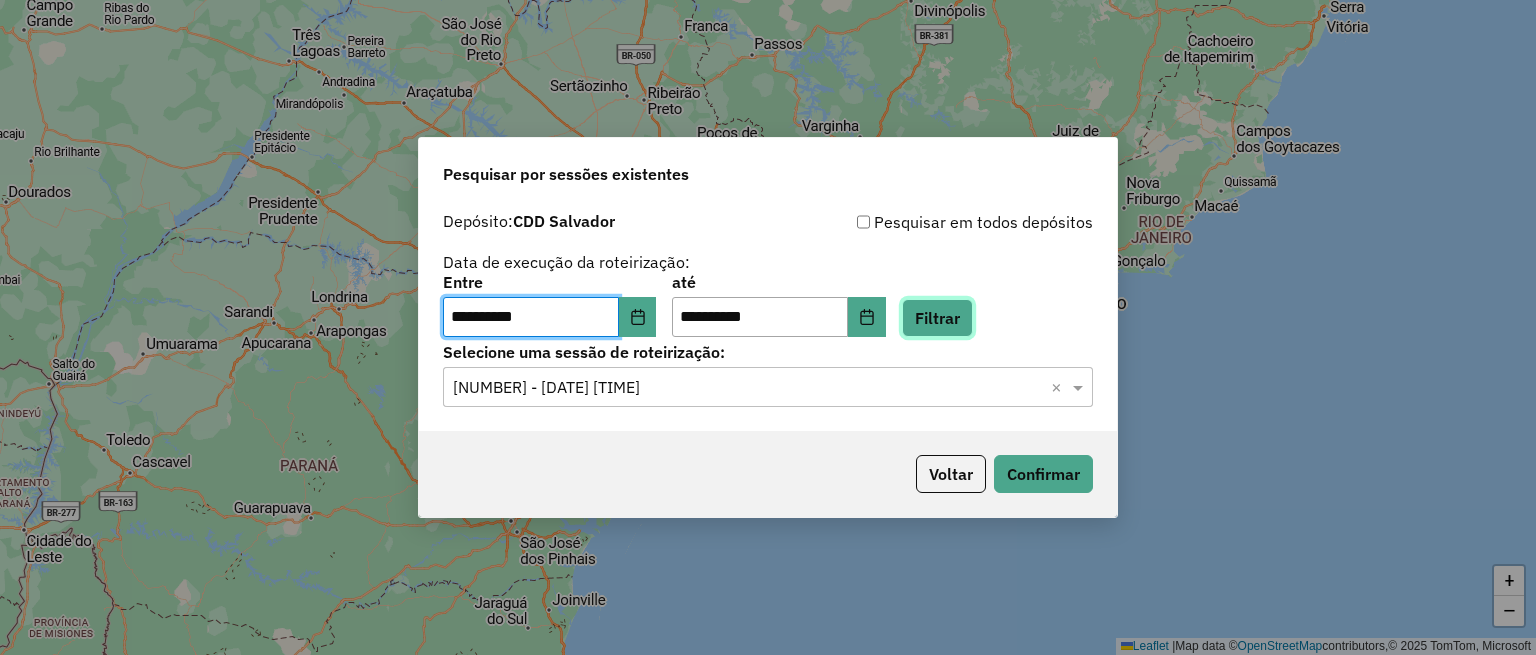 click on "Filtrar" 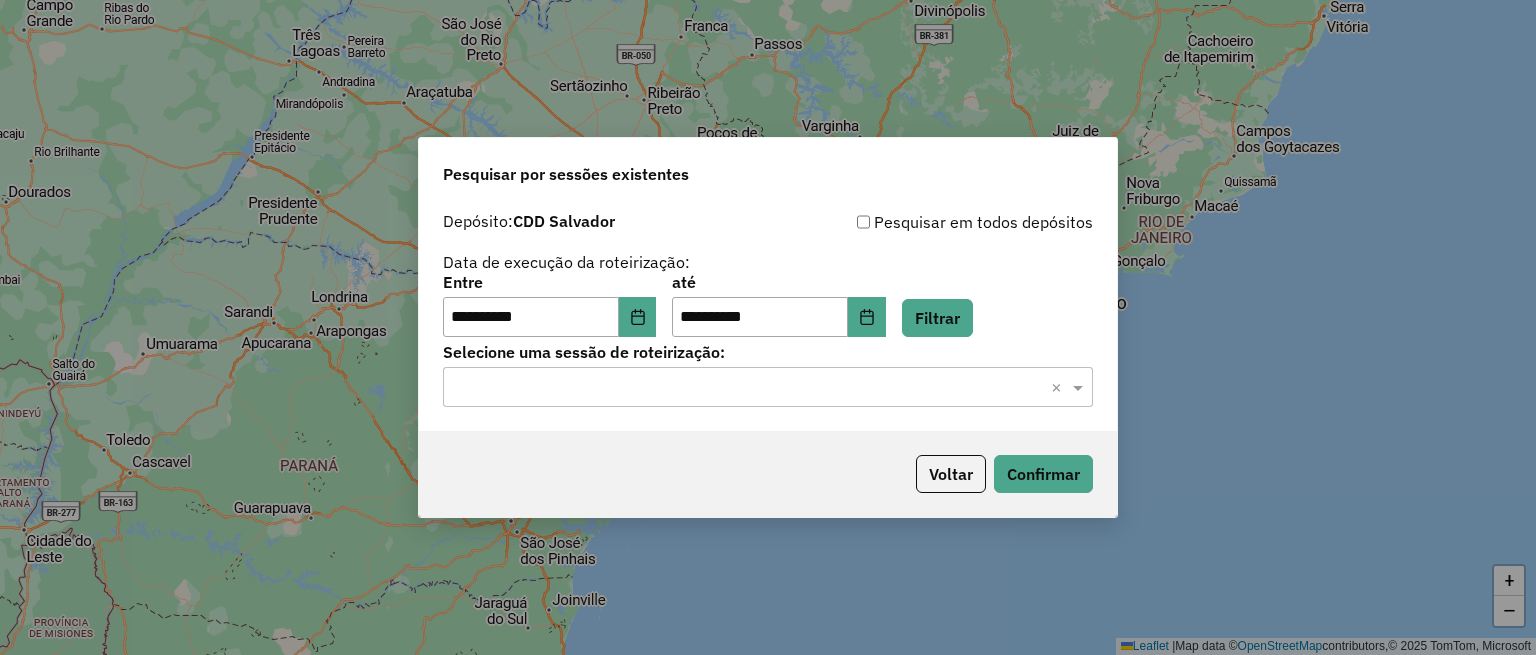 click 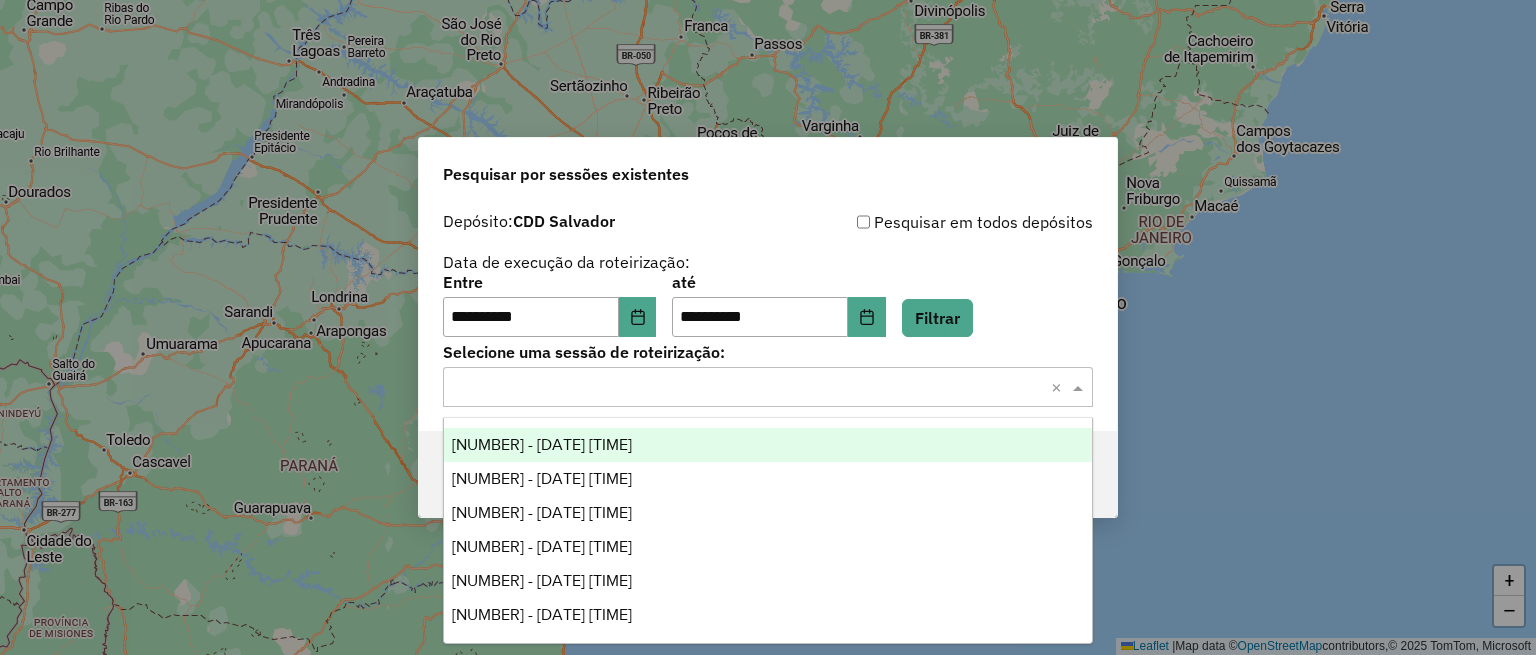 click on "1221740 - 01/08/2025 19:53" at bounding box center (768, 445) 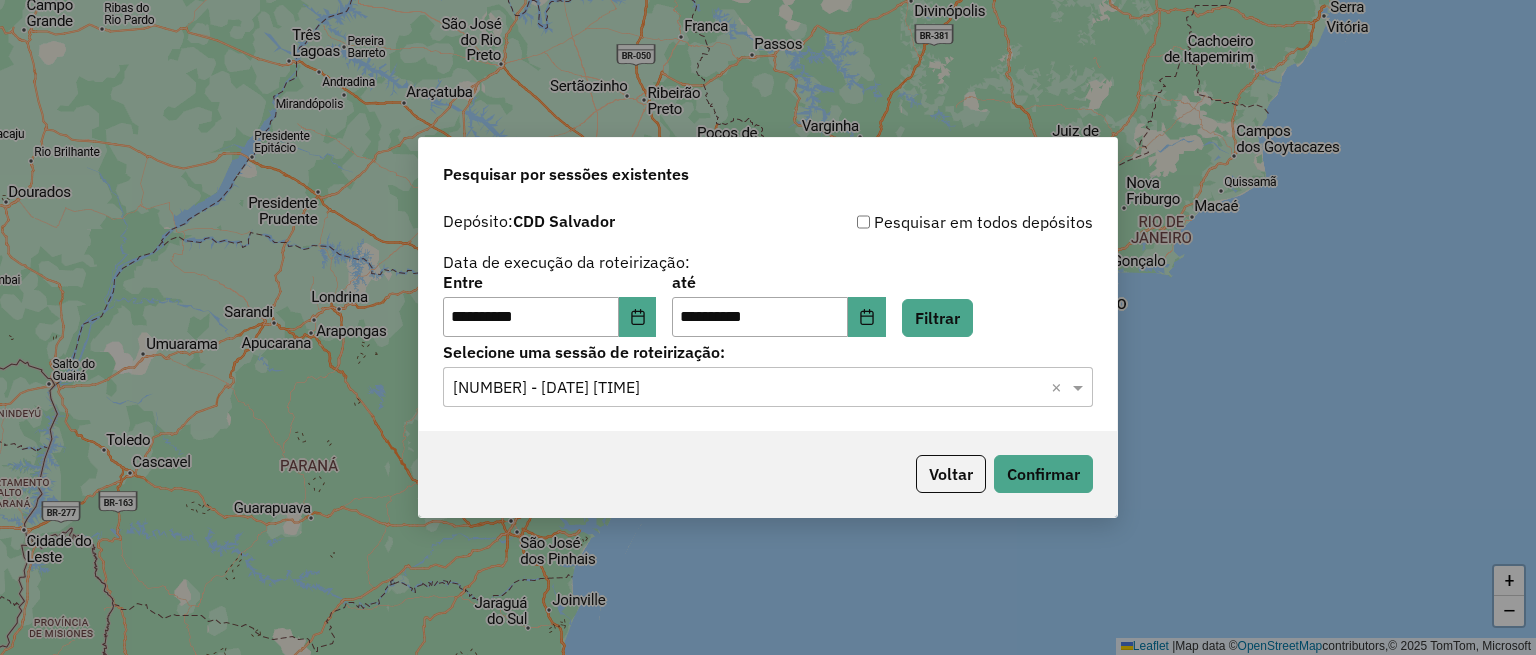 click on "Voltar   Confirmar" 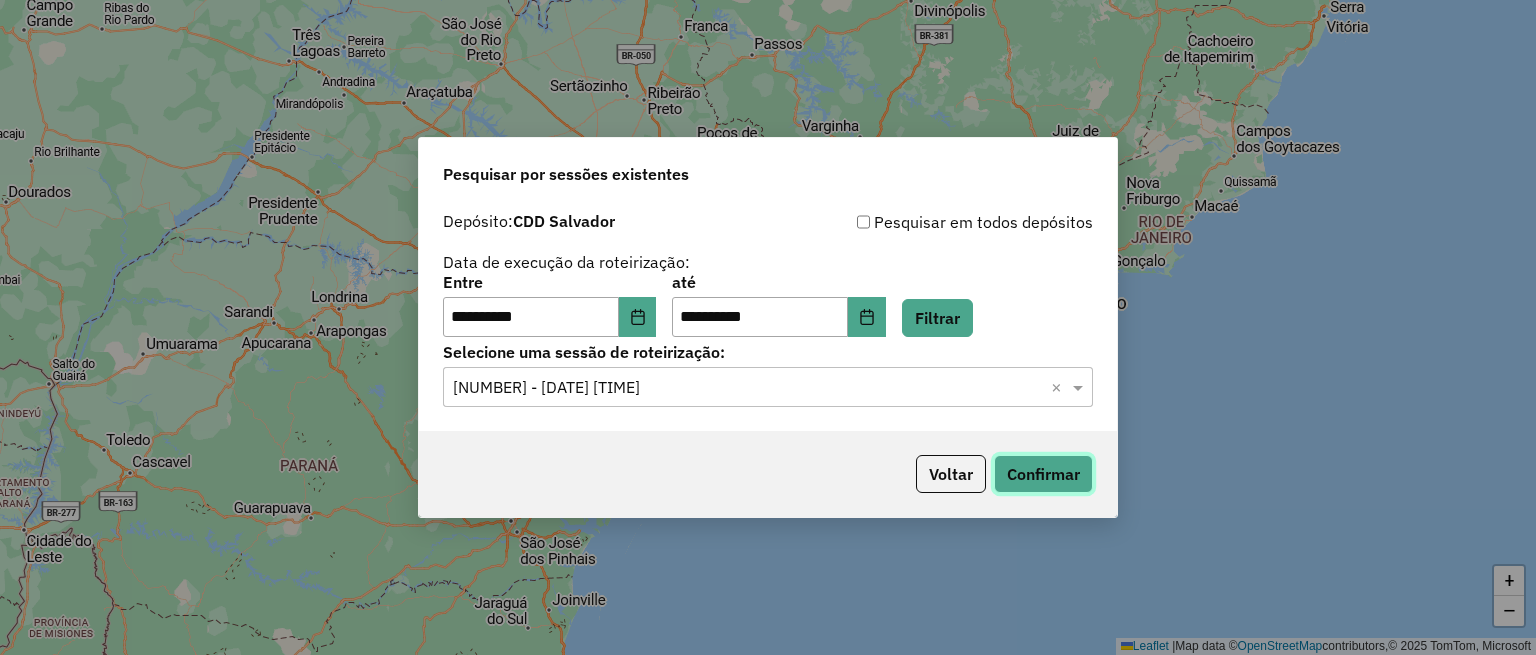 click on "Confirmar" 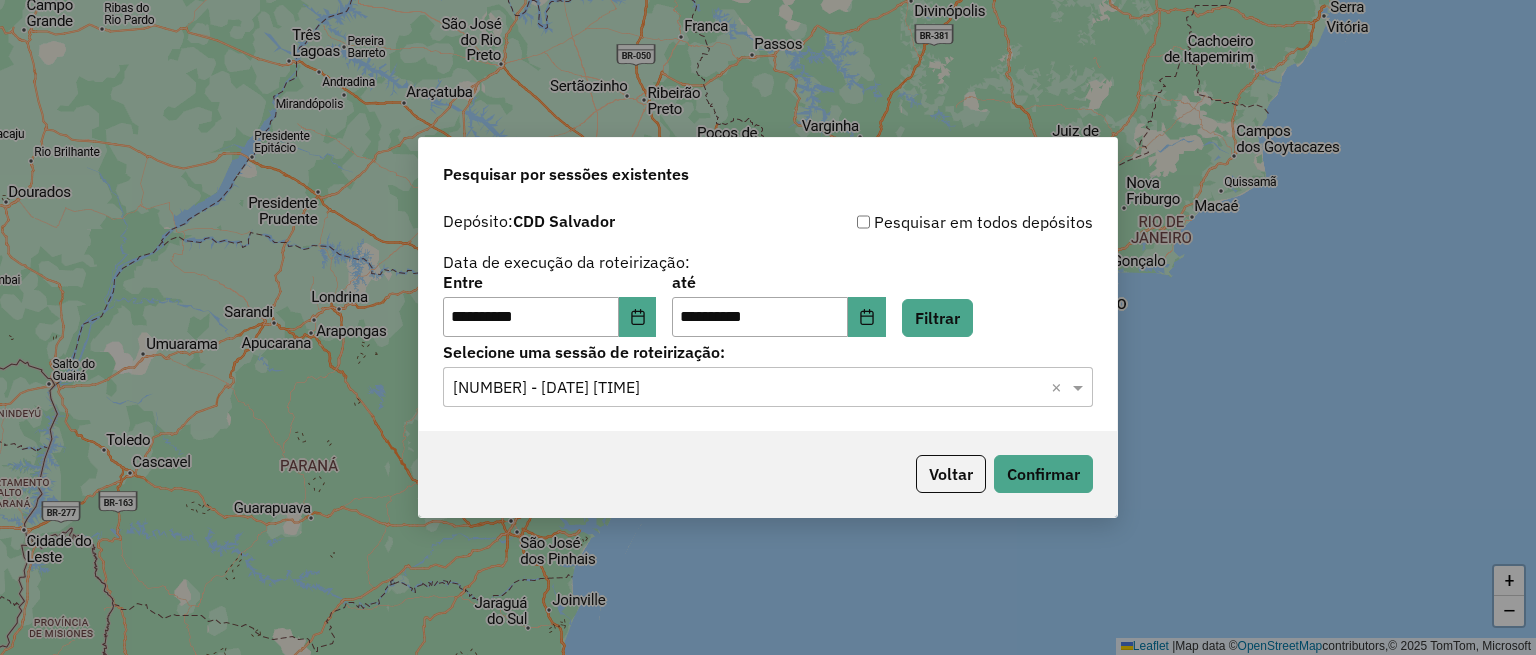 click 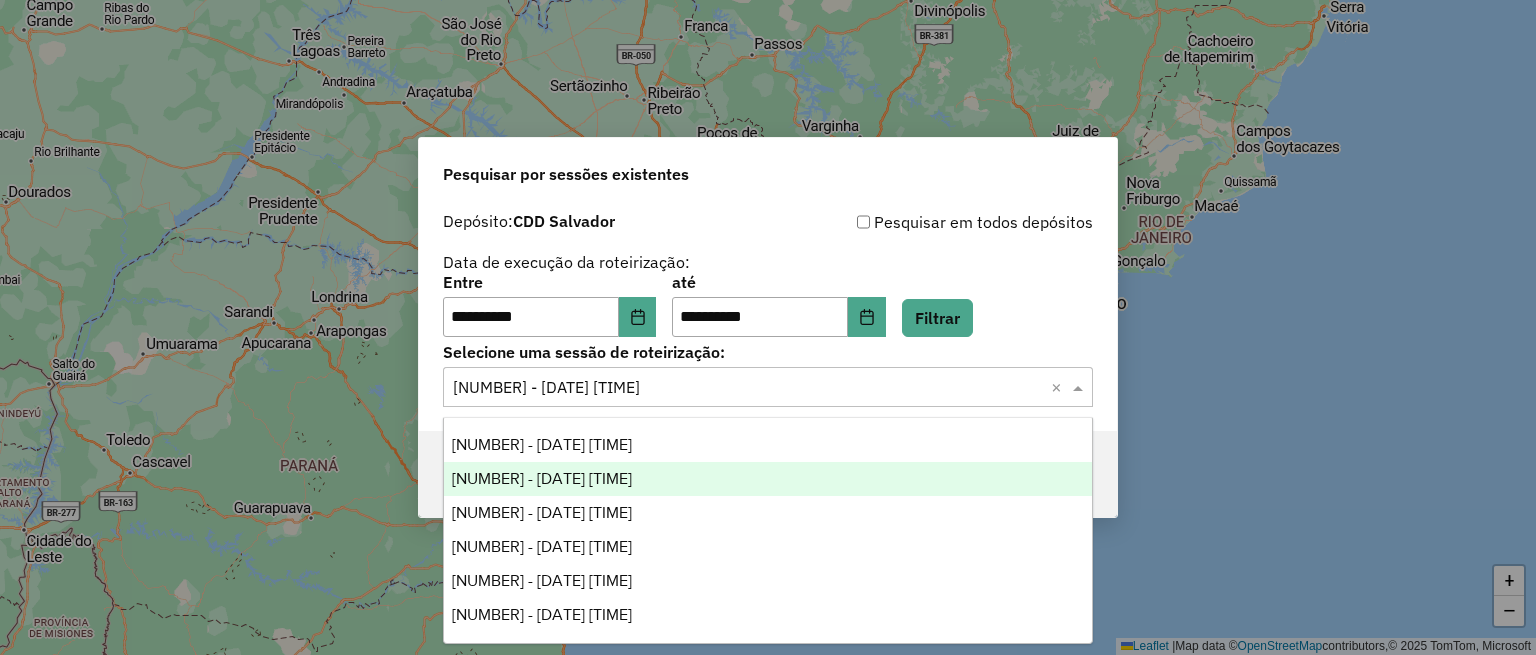click on "1221768 - 01/08/2025 20:09" at bounding box center (768, 479) 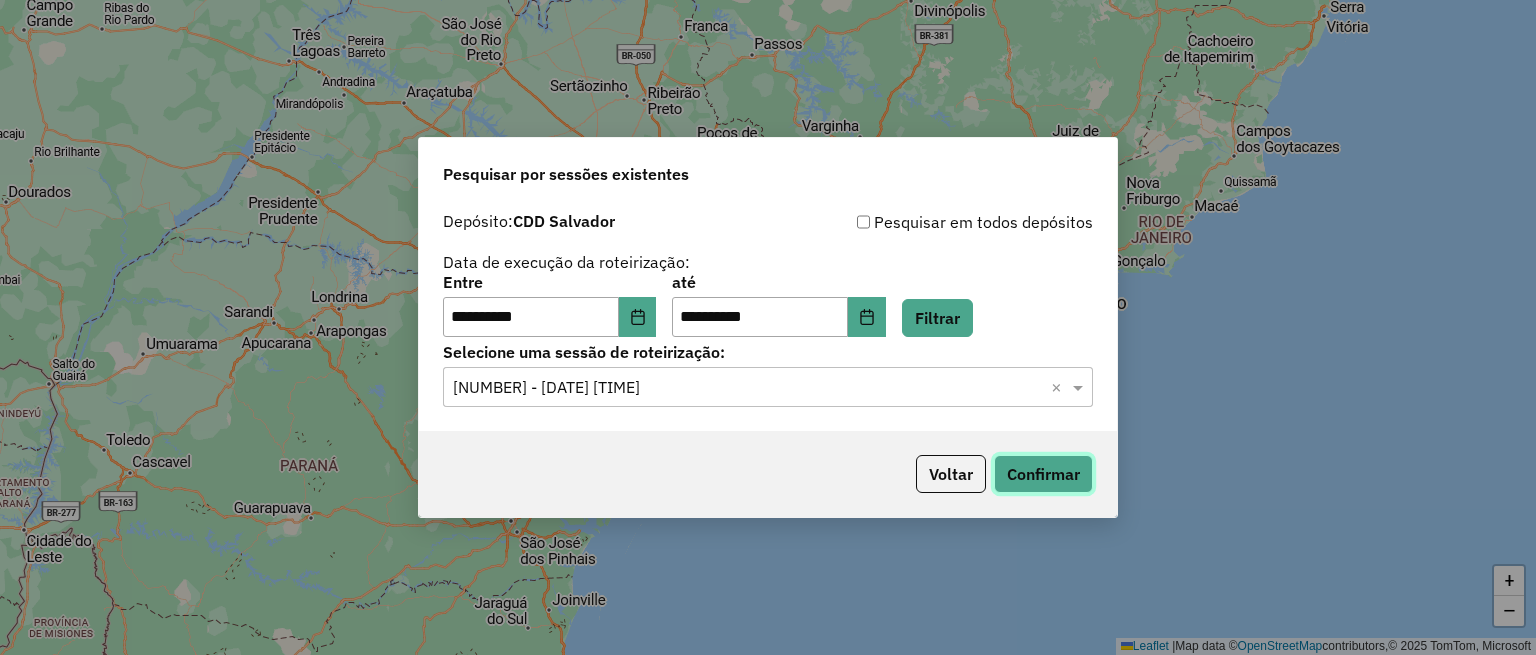click on "Confirmar" 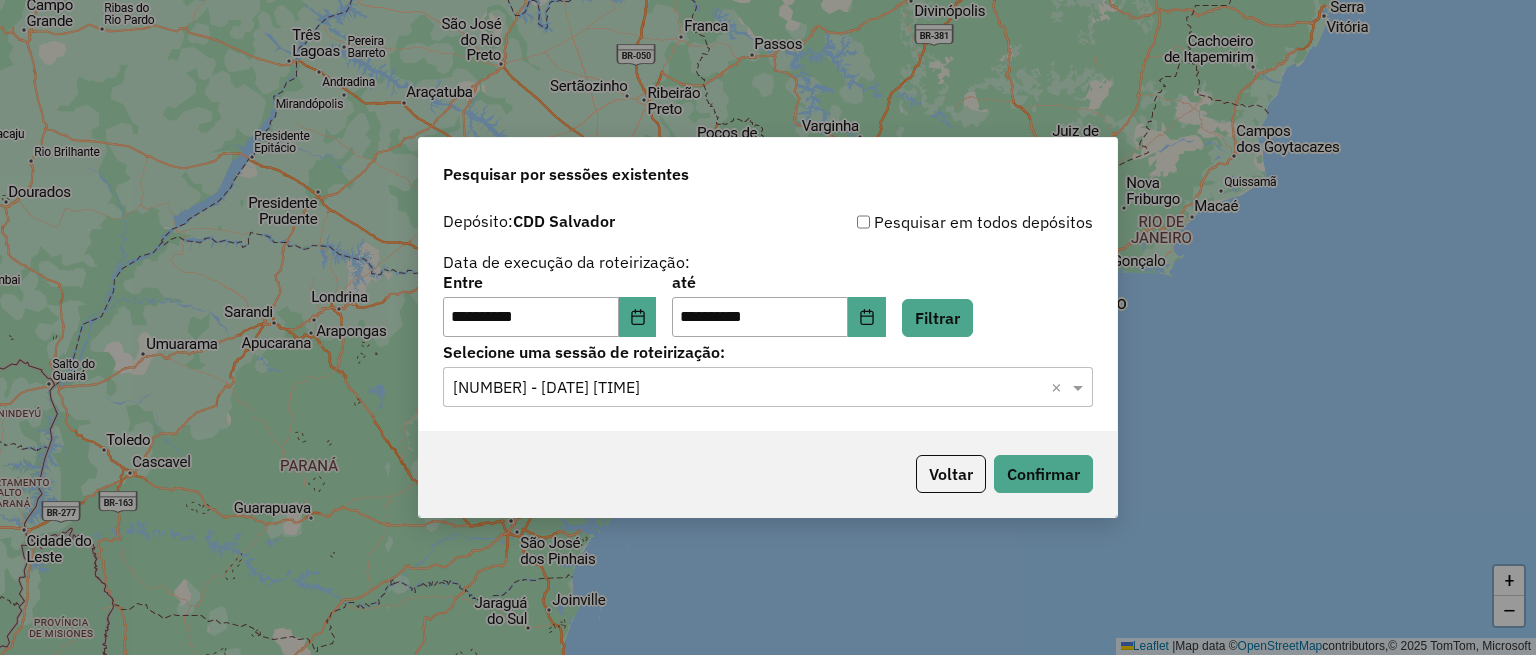 click 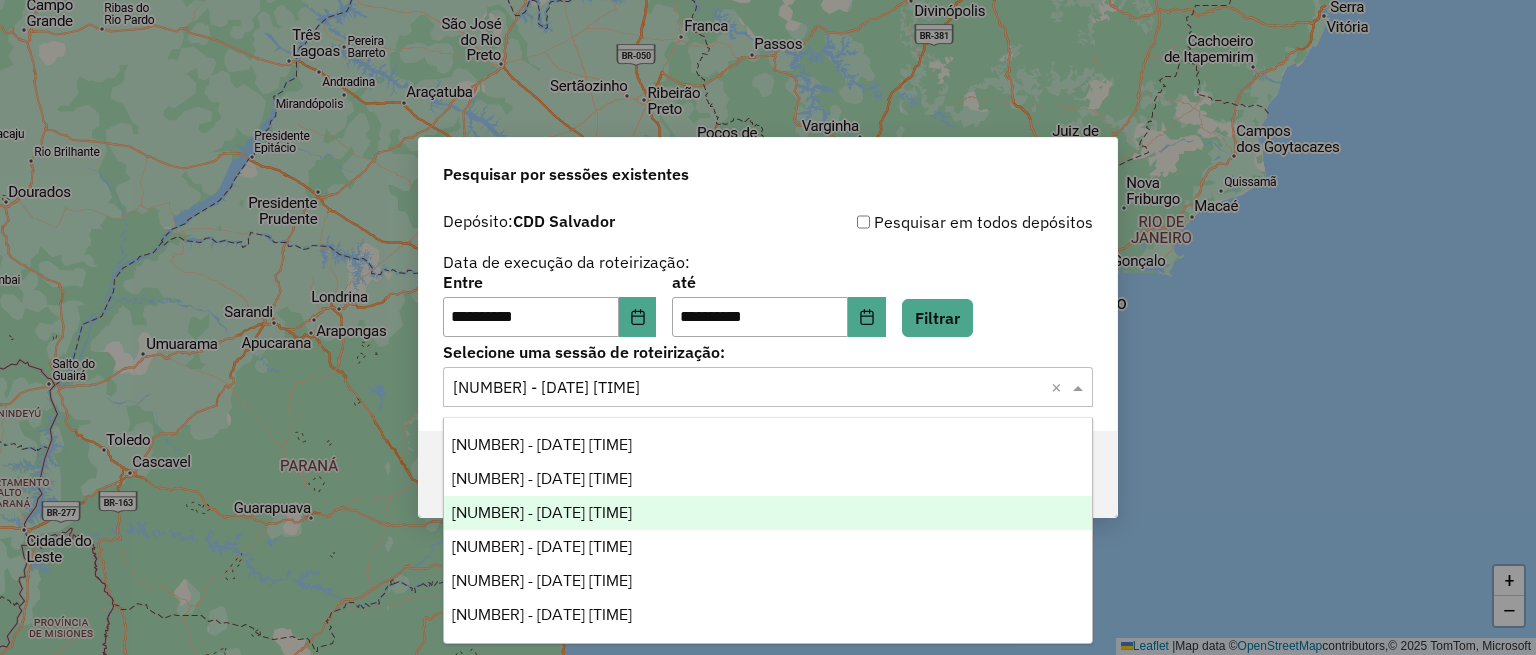 click on "1221790 - 01/08/2025 20:29" at bounding box center [768, 513] 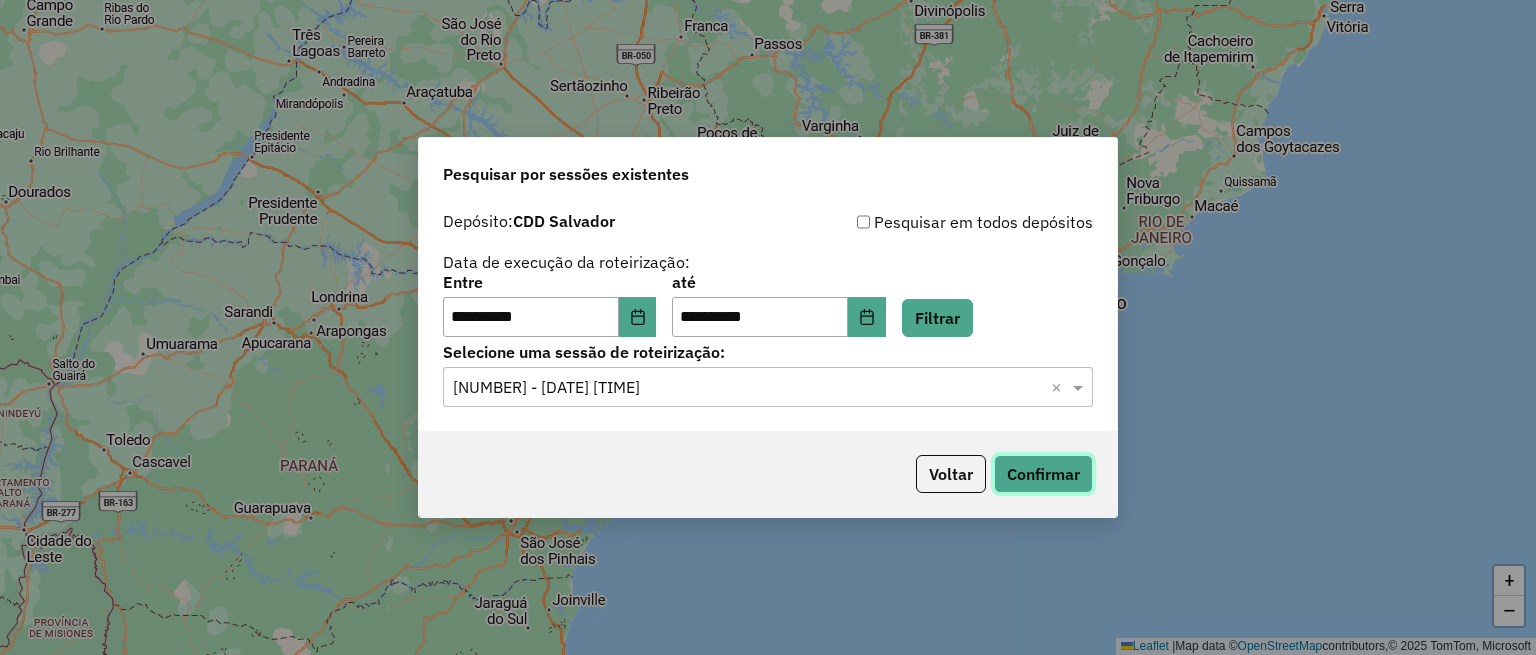click on "Confirmar" 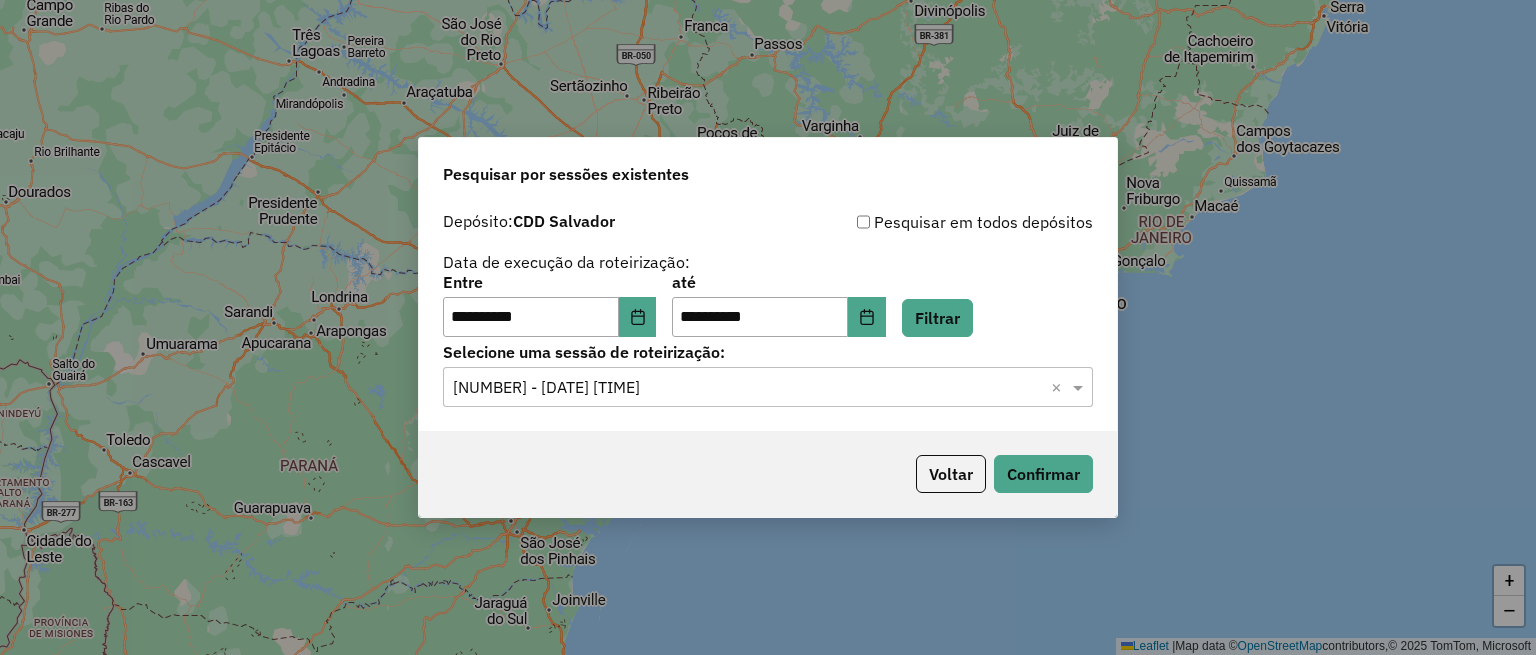 click 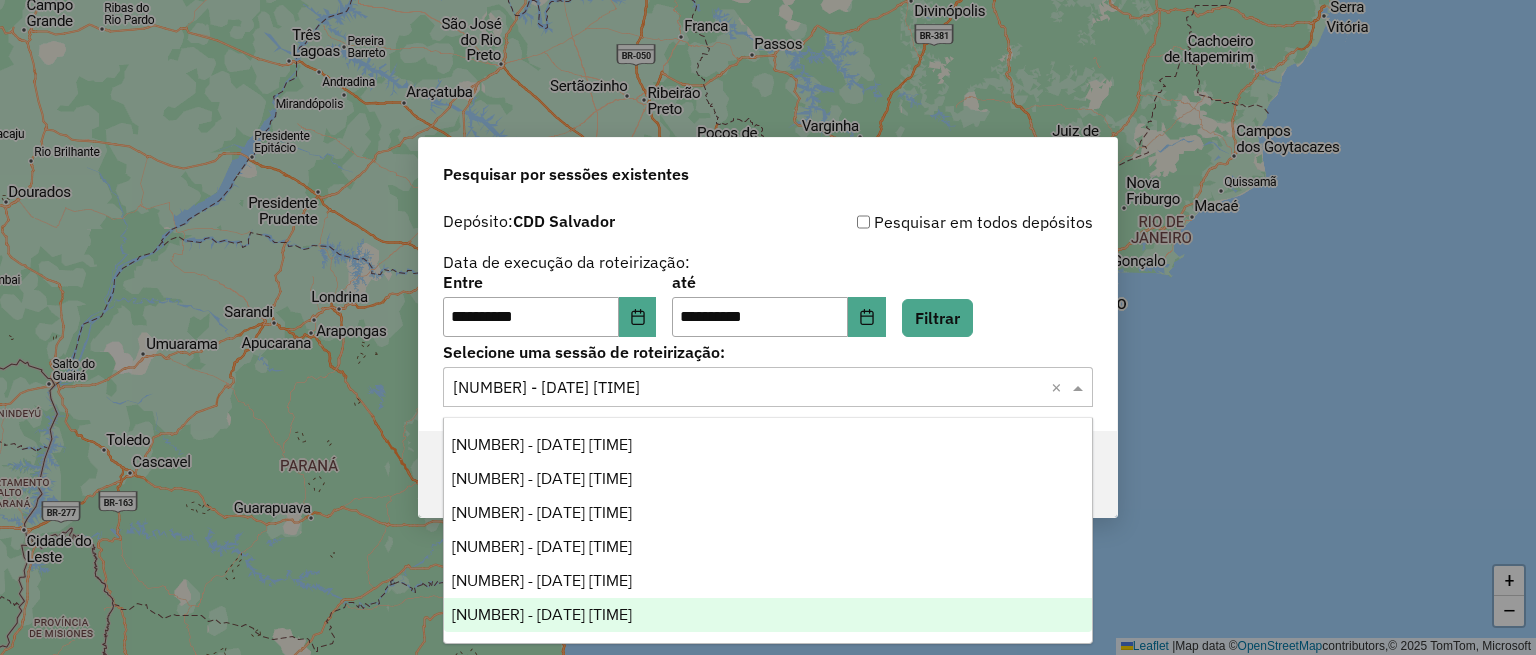 click on "1221826 - 01/08/2025 21:13" at bounding box center [768, 615] 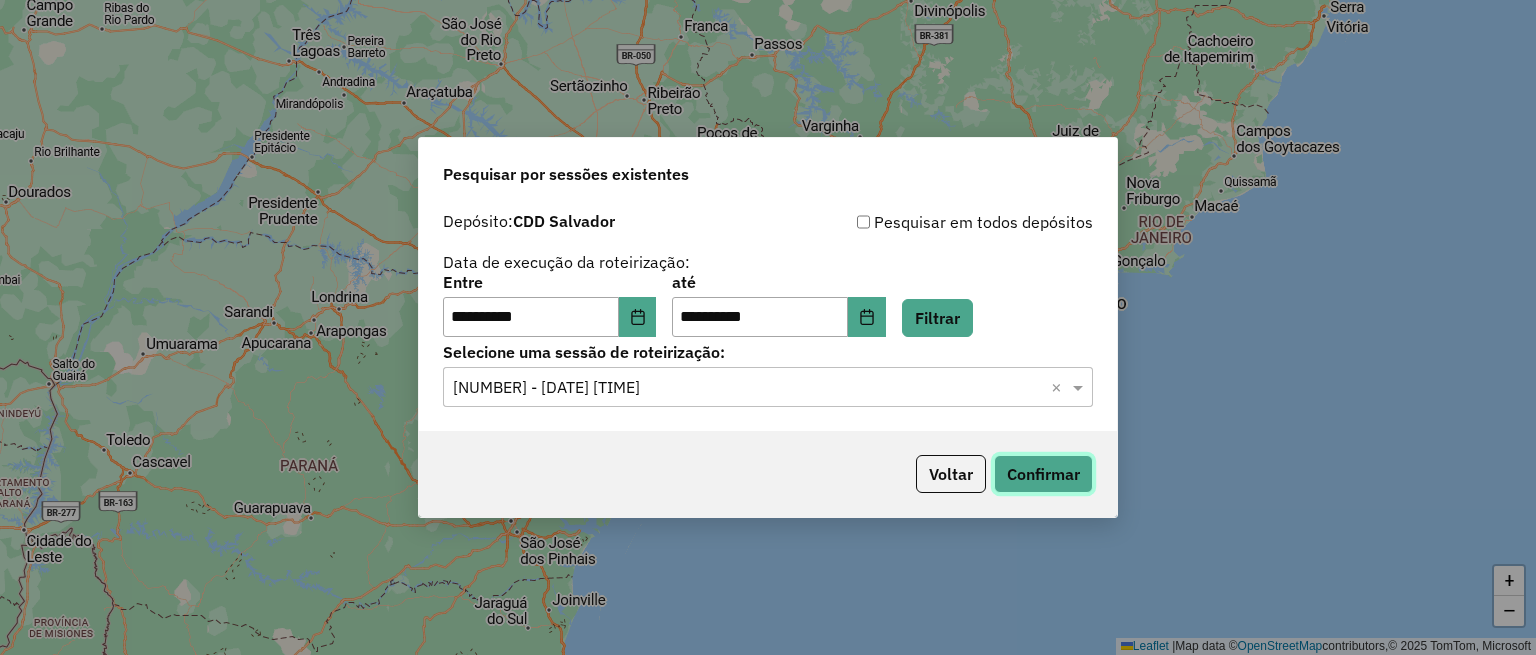 click on "Confirmar" 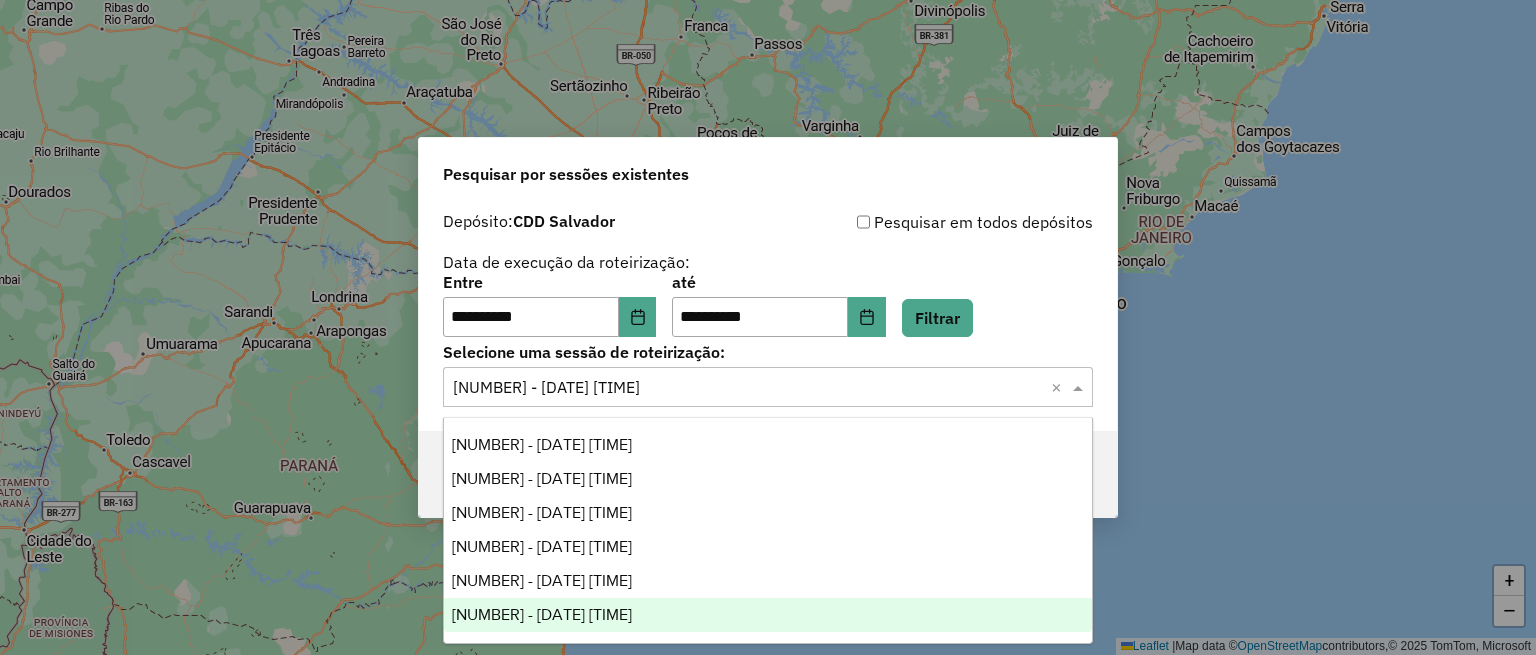 click 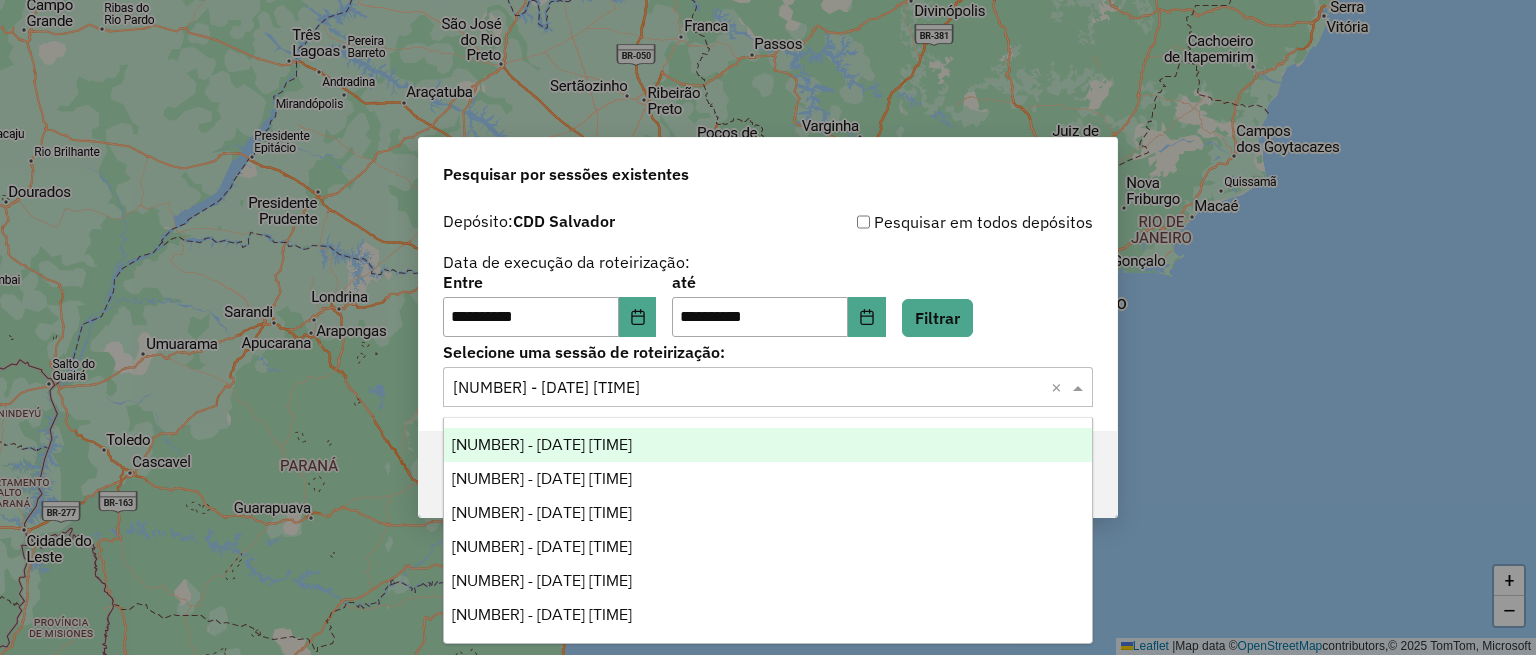 click on "1221740 - 01/08/2025 19:53" at bounding box center [768, 445] 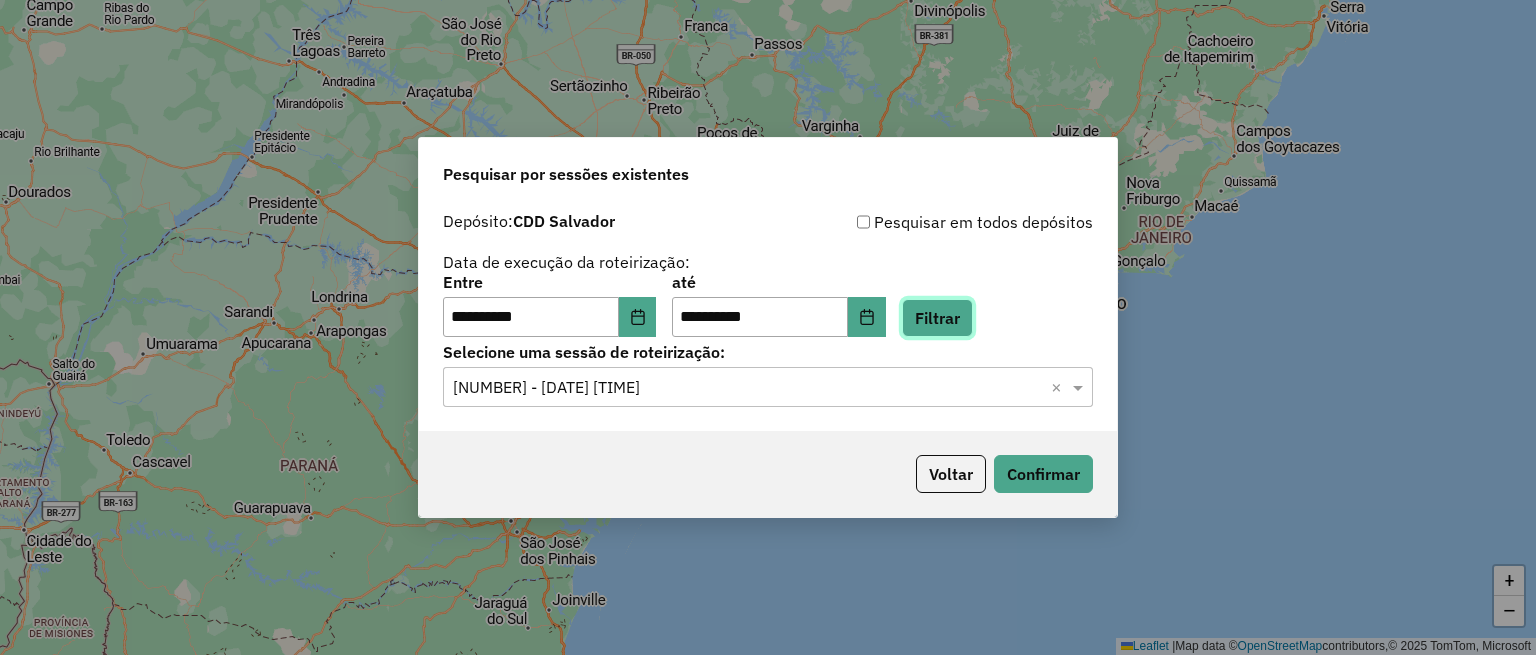 click on "Filtrar" 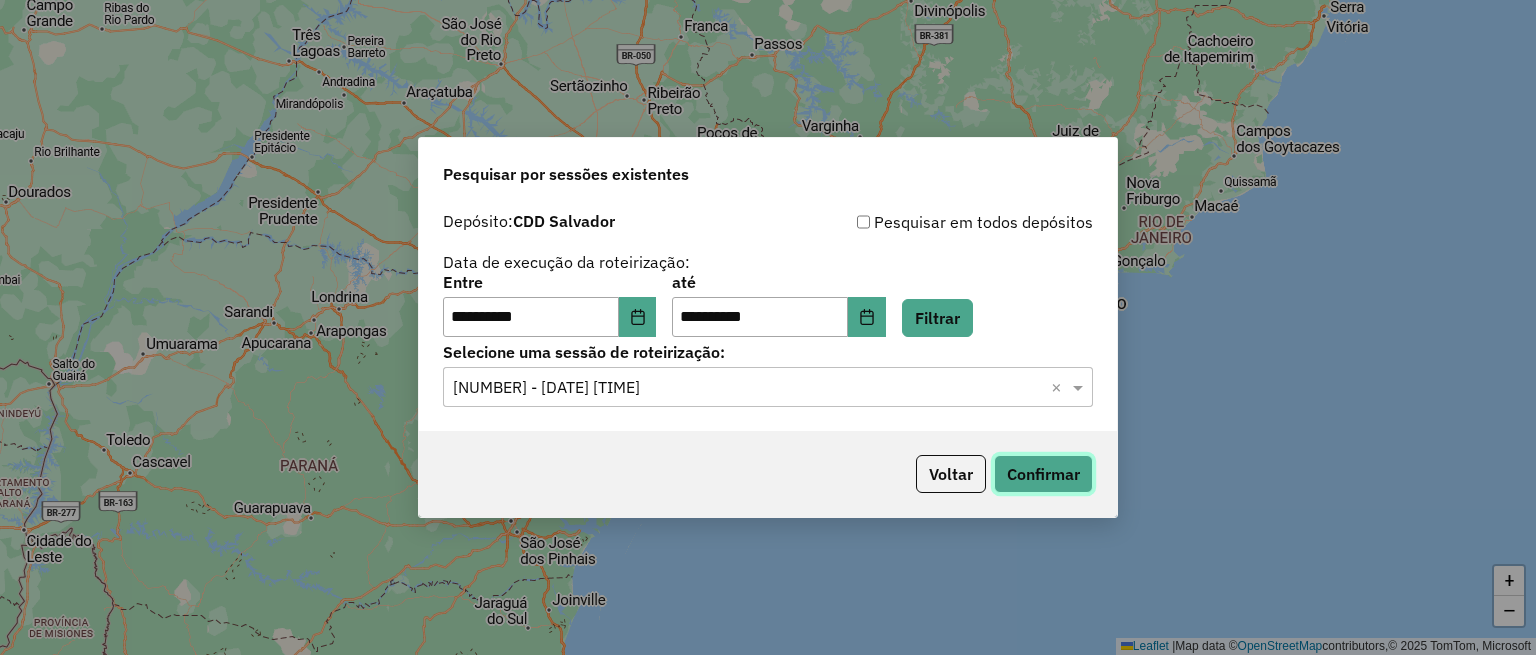 click on "Confirmar" 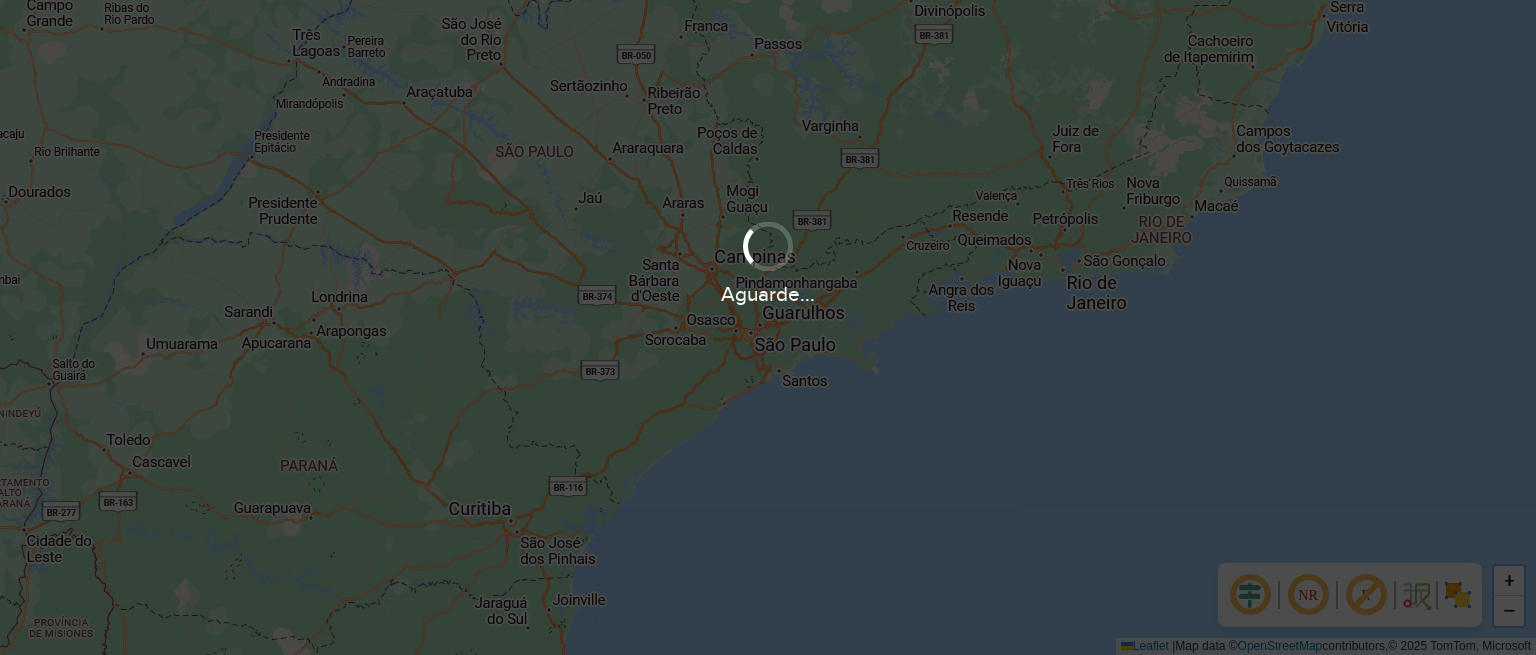 scroll, scrollTop: 0, scrollLeft: 0, axis: both 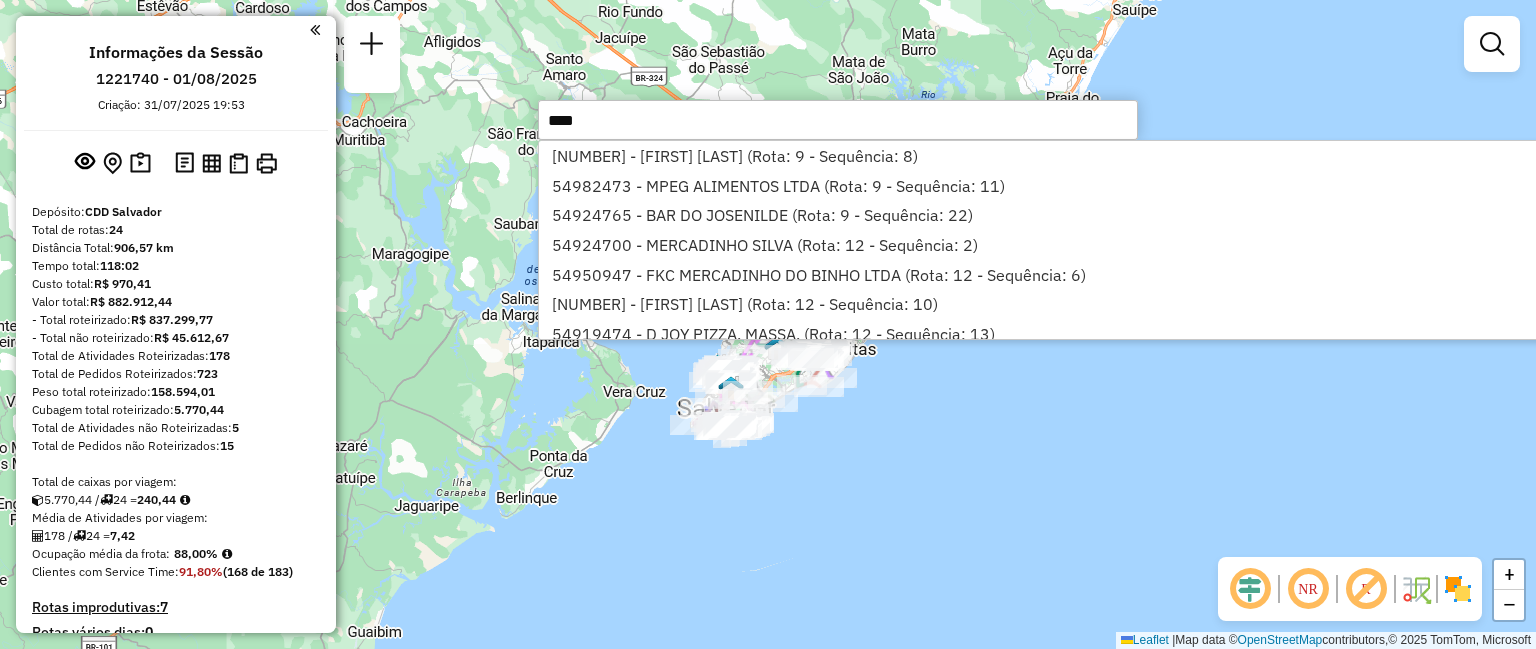 type on "*****" 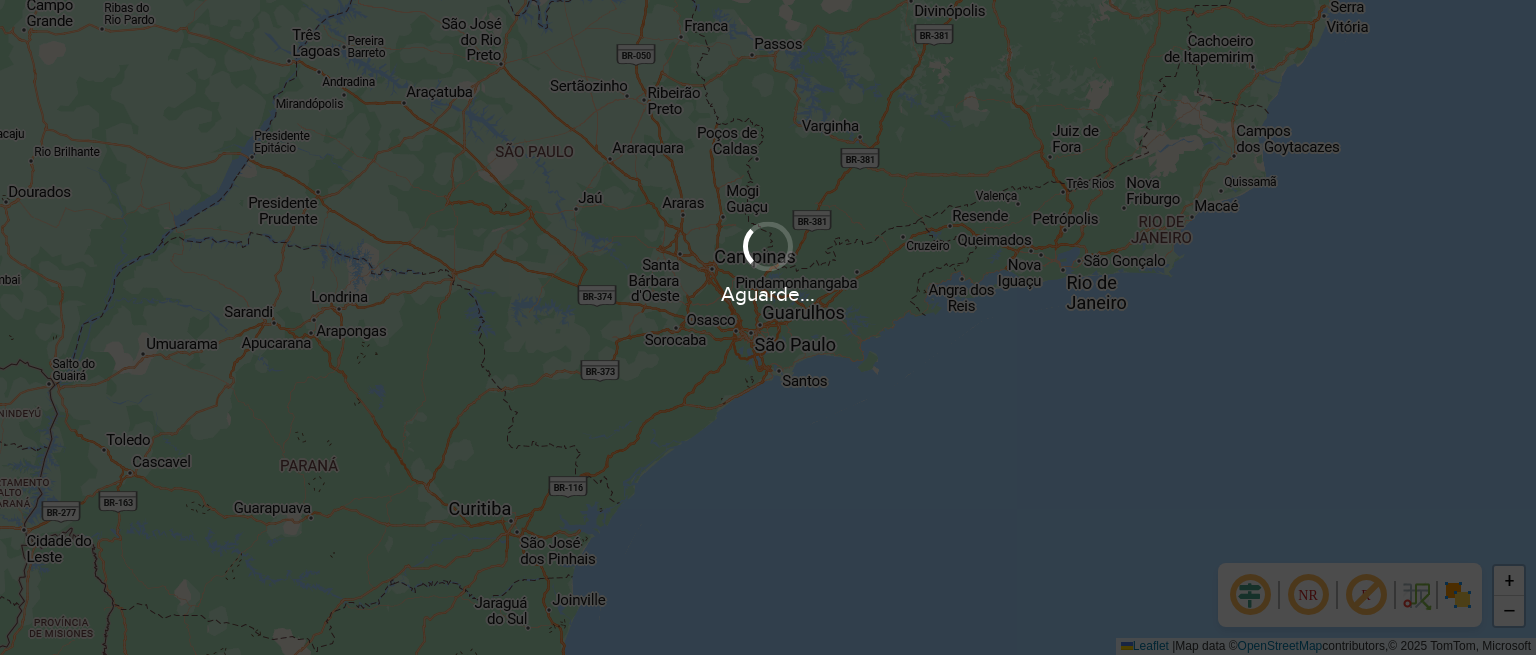 scroll, scrollTop: 0, scrollLeft: 0, axis: both 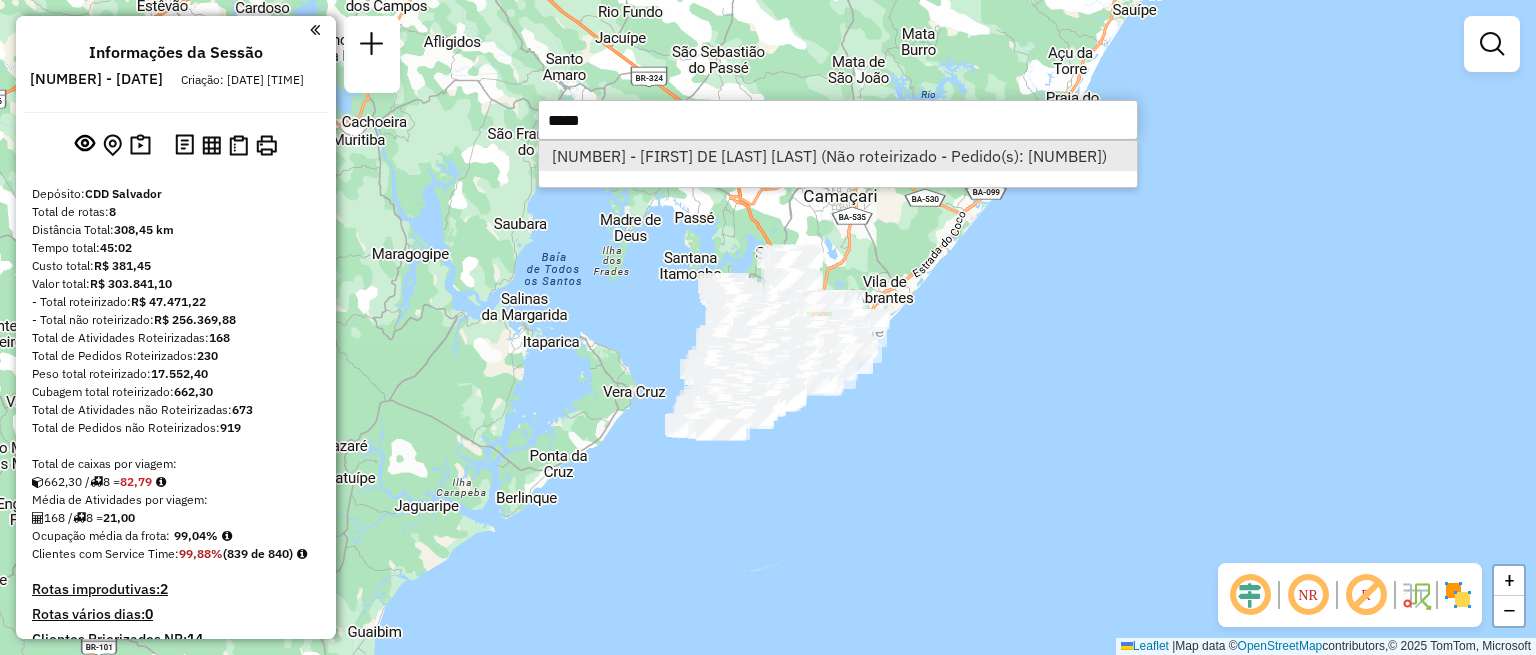 type on "*****" 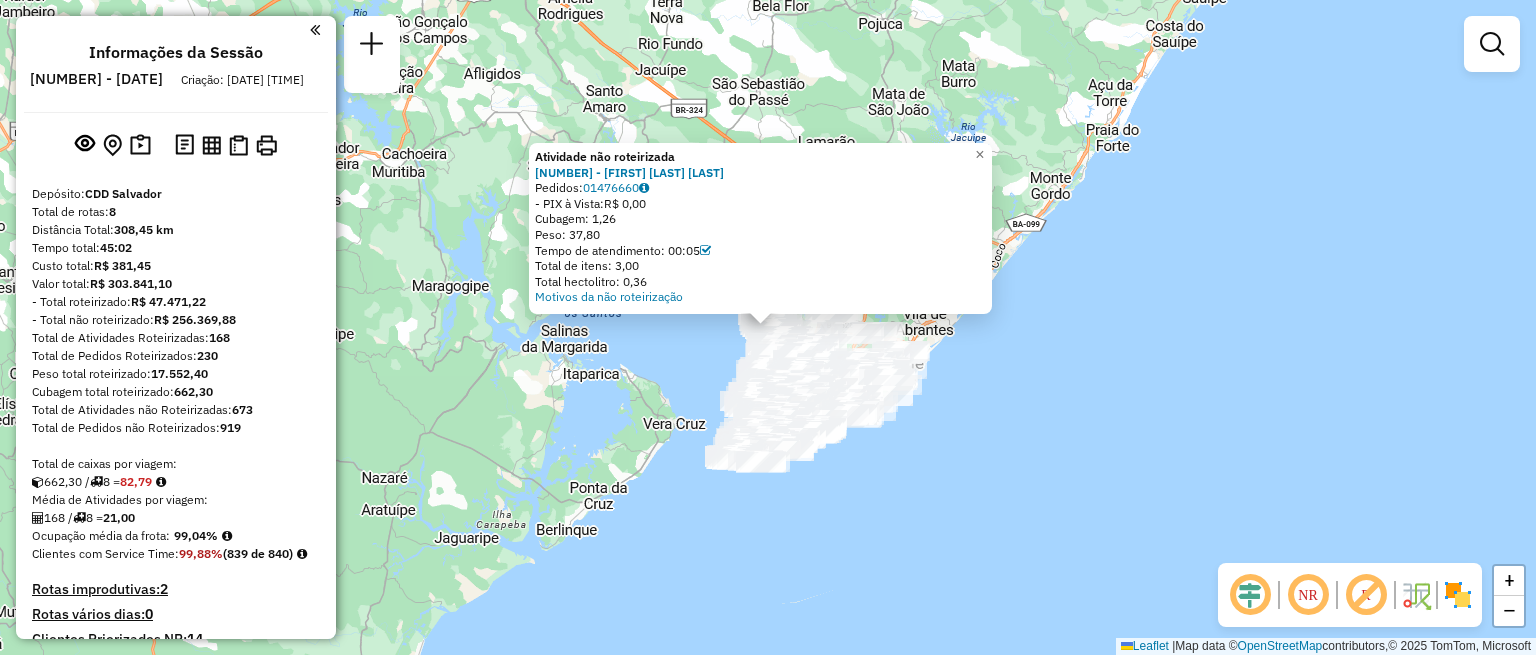 click 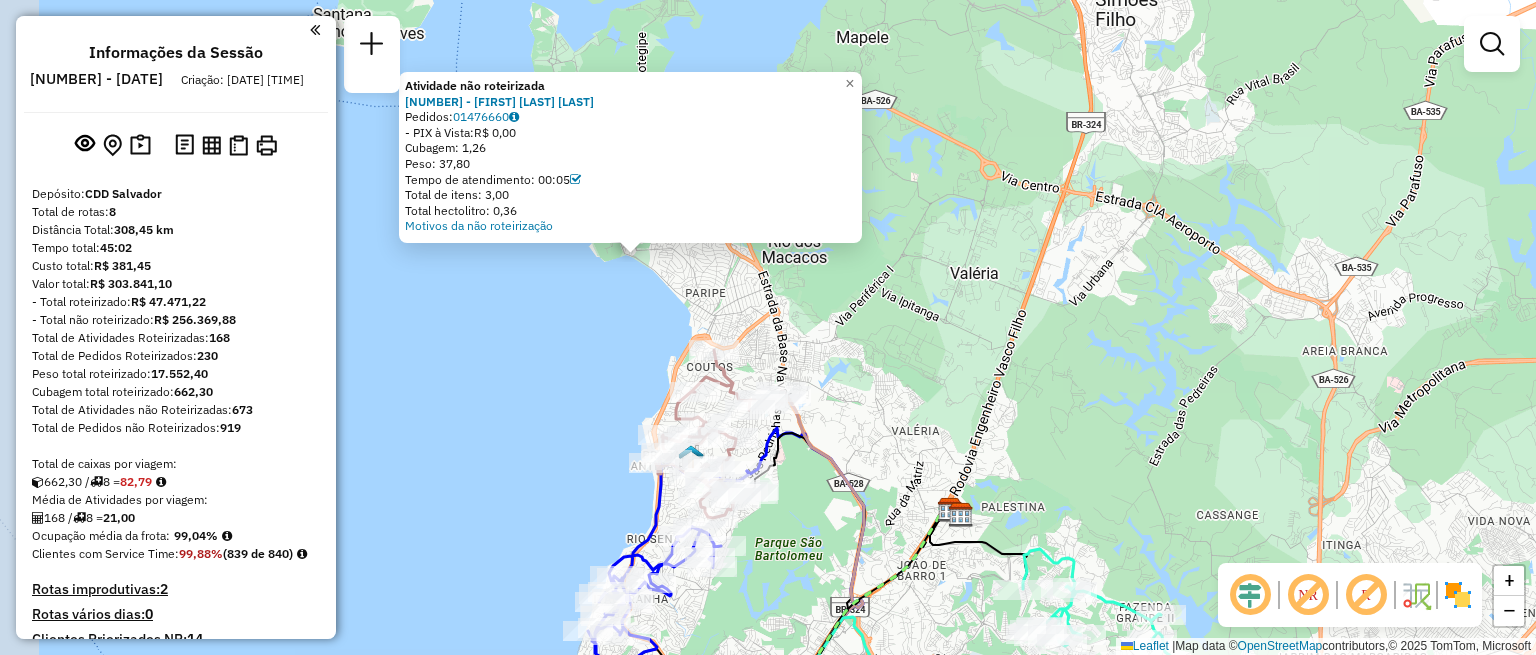 drag, startPoint x: 533, startPoint y: 258, endPoint x: 678, endPoint y: 350, distance: 171.72362 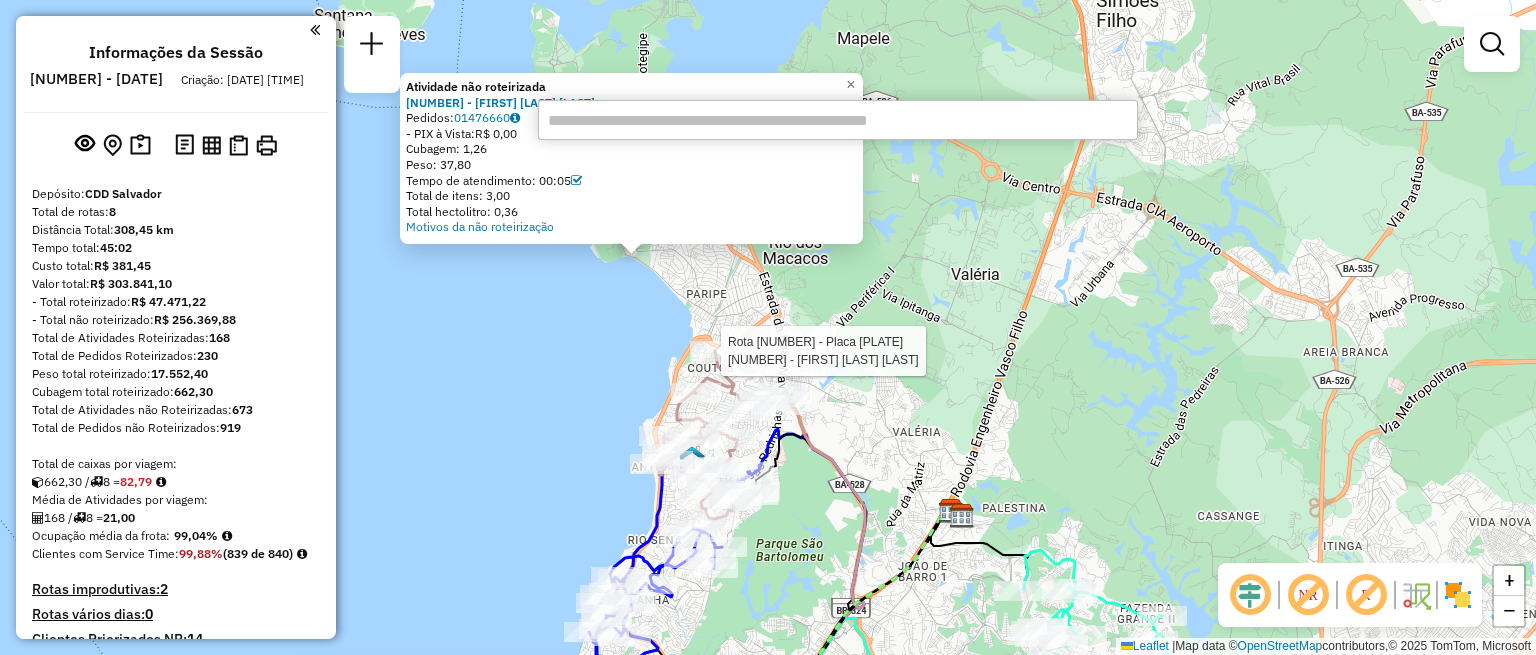 type on "*****" 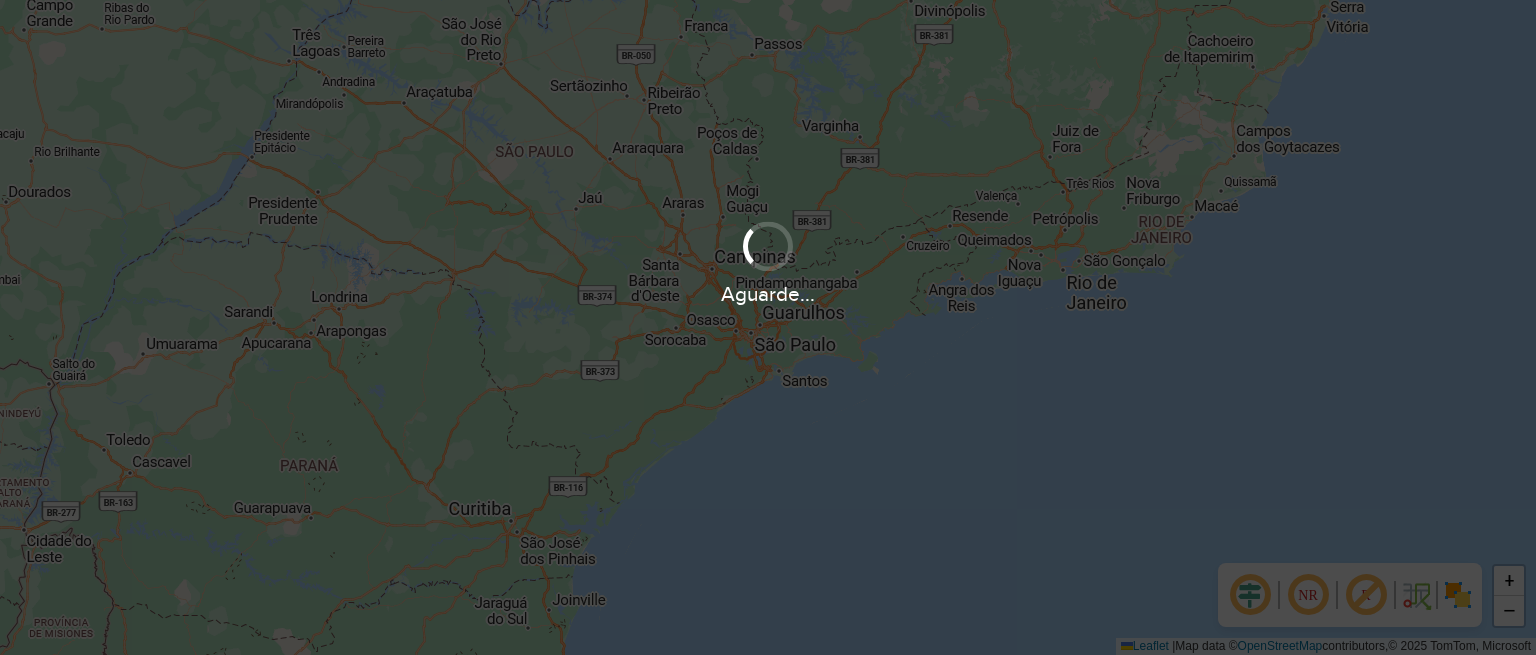 scroll, scrollTop: 0, scrollLeft: 0, axis: both 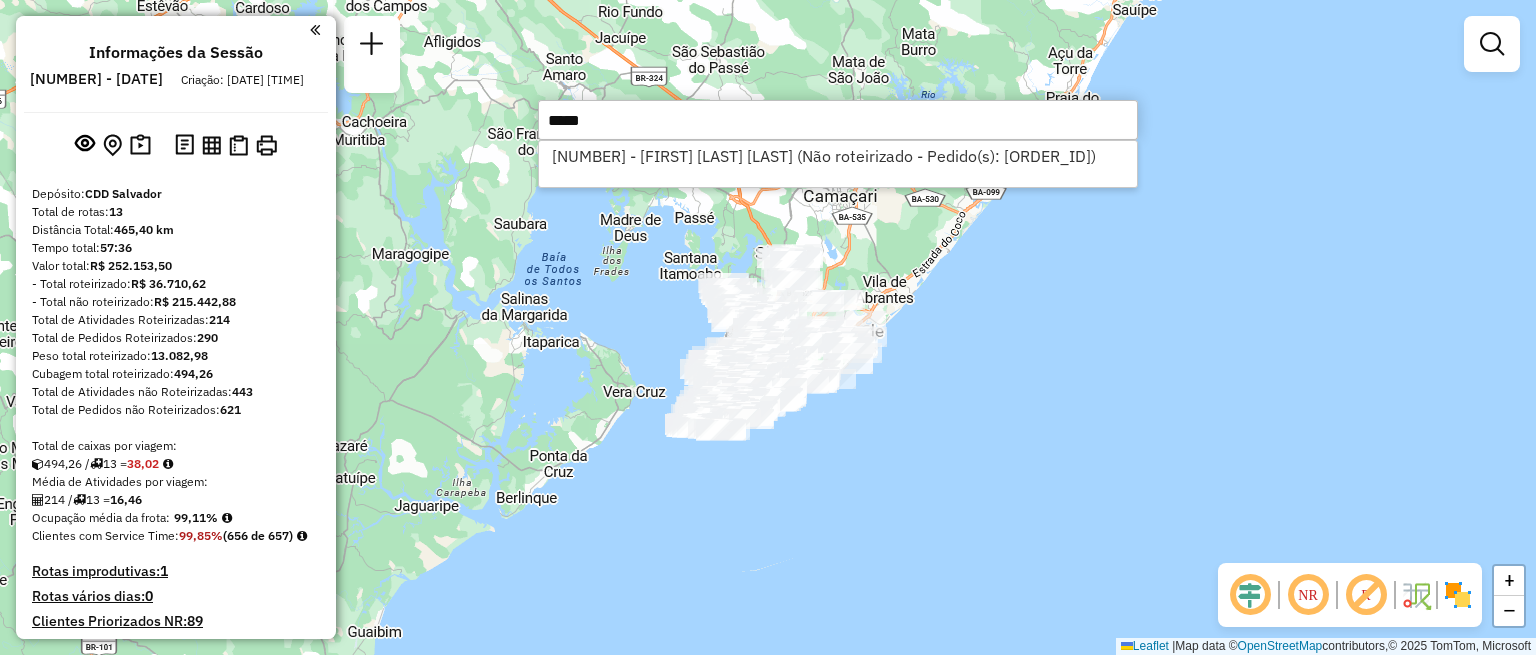 type on "*****" 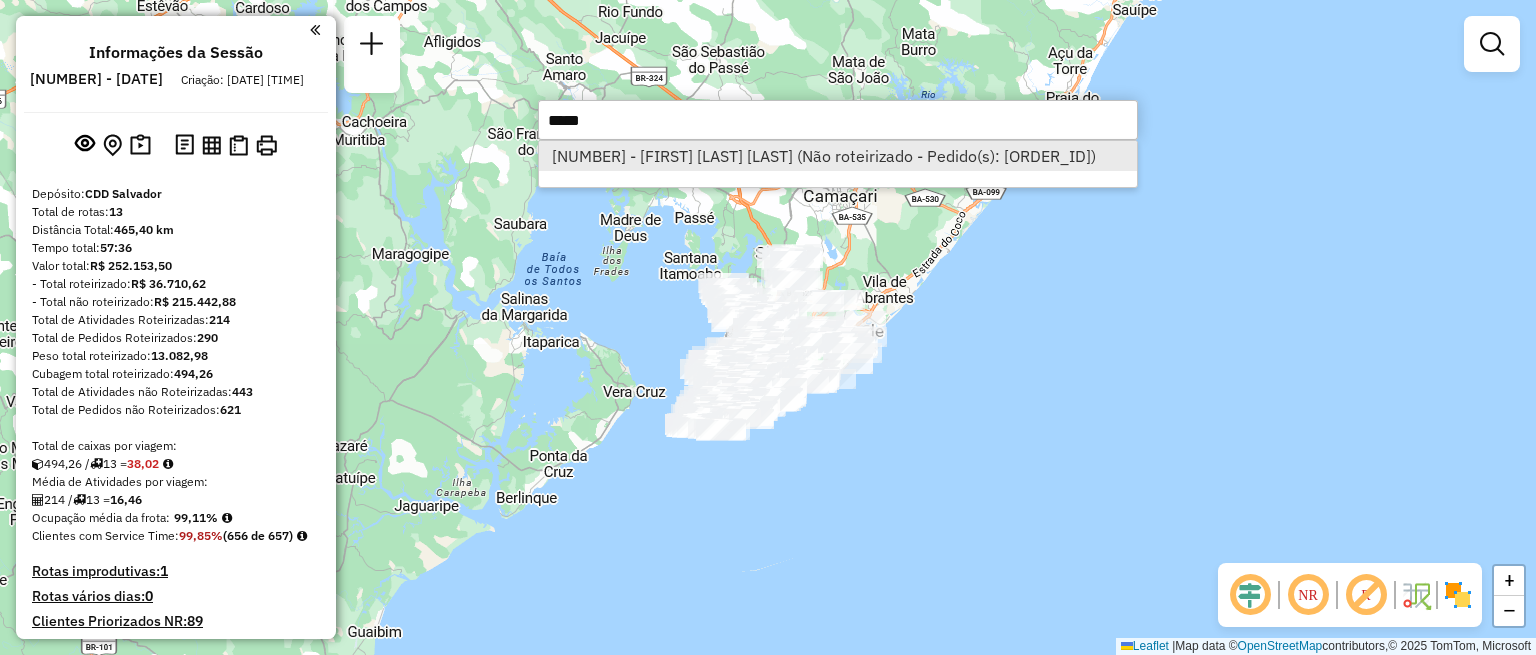 click on "[NUMBER] - [FIRST] DE [LAST] [LAST] (Não roteirizado - Pedido(s): [NUMBER])" at bounding box center [838, 156] 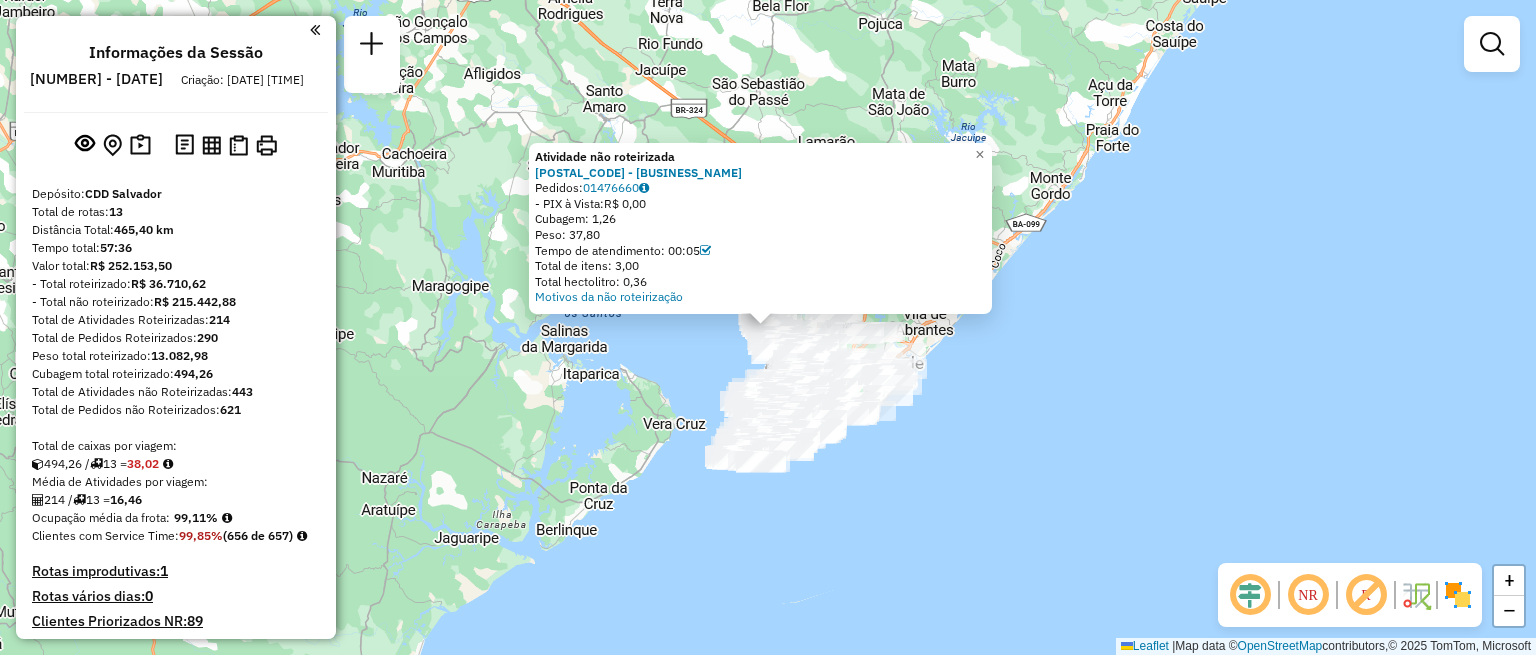 click 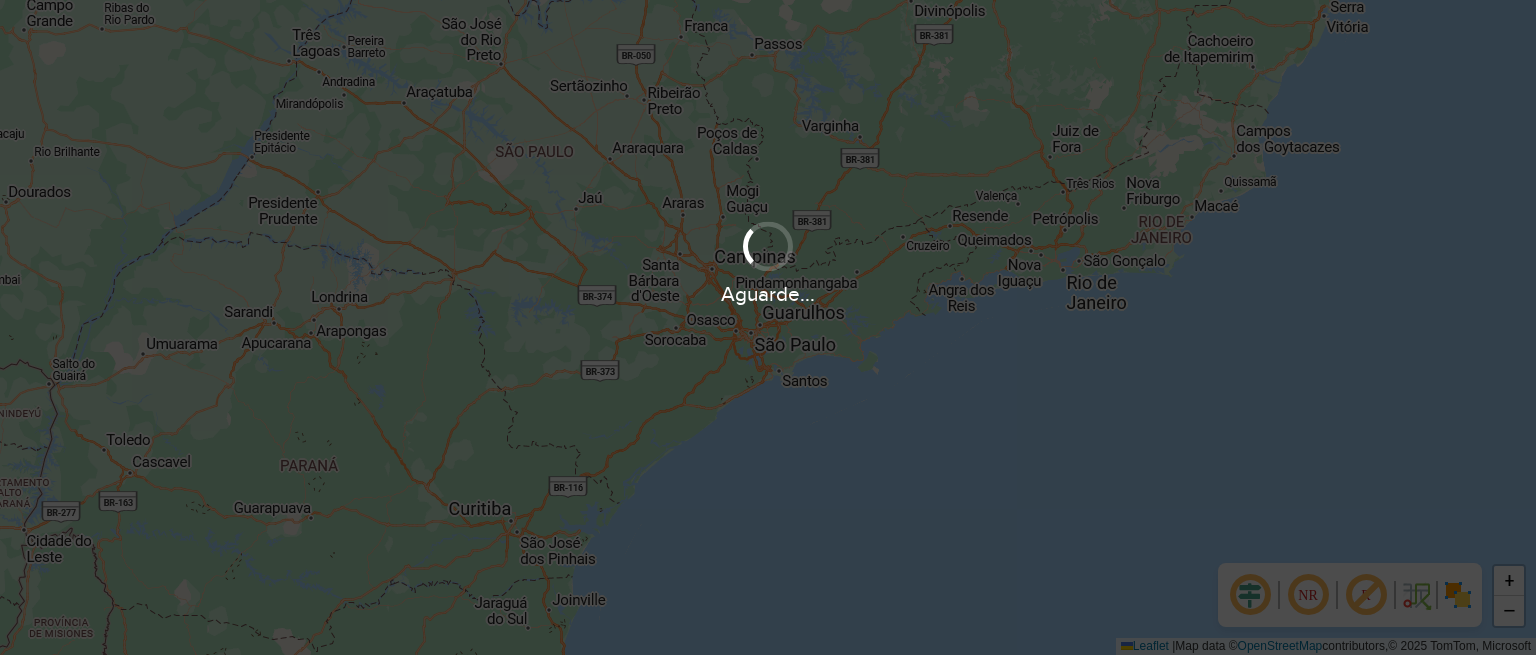 scroll, scrollTop: 0, scrollLeft: 0, axis: both 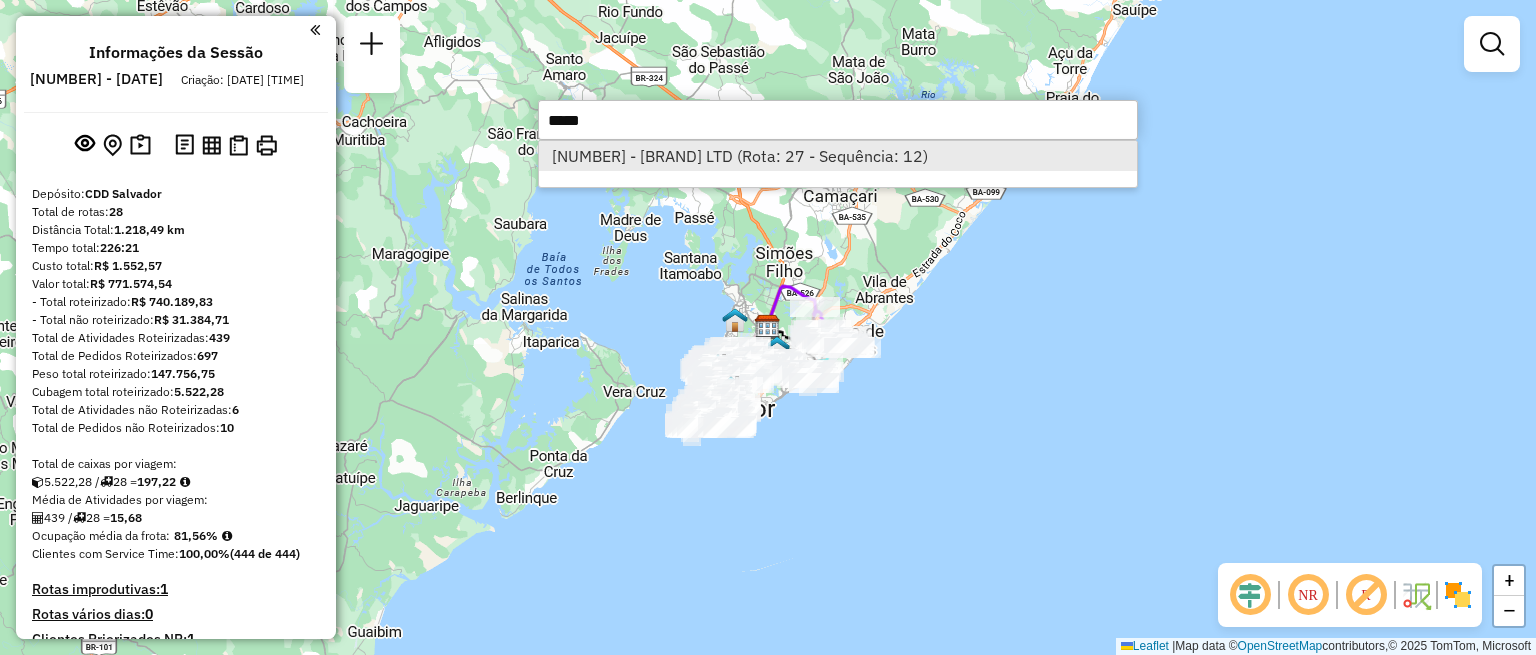 type on "*****" 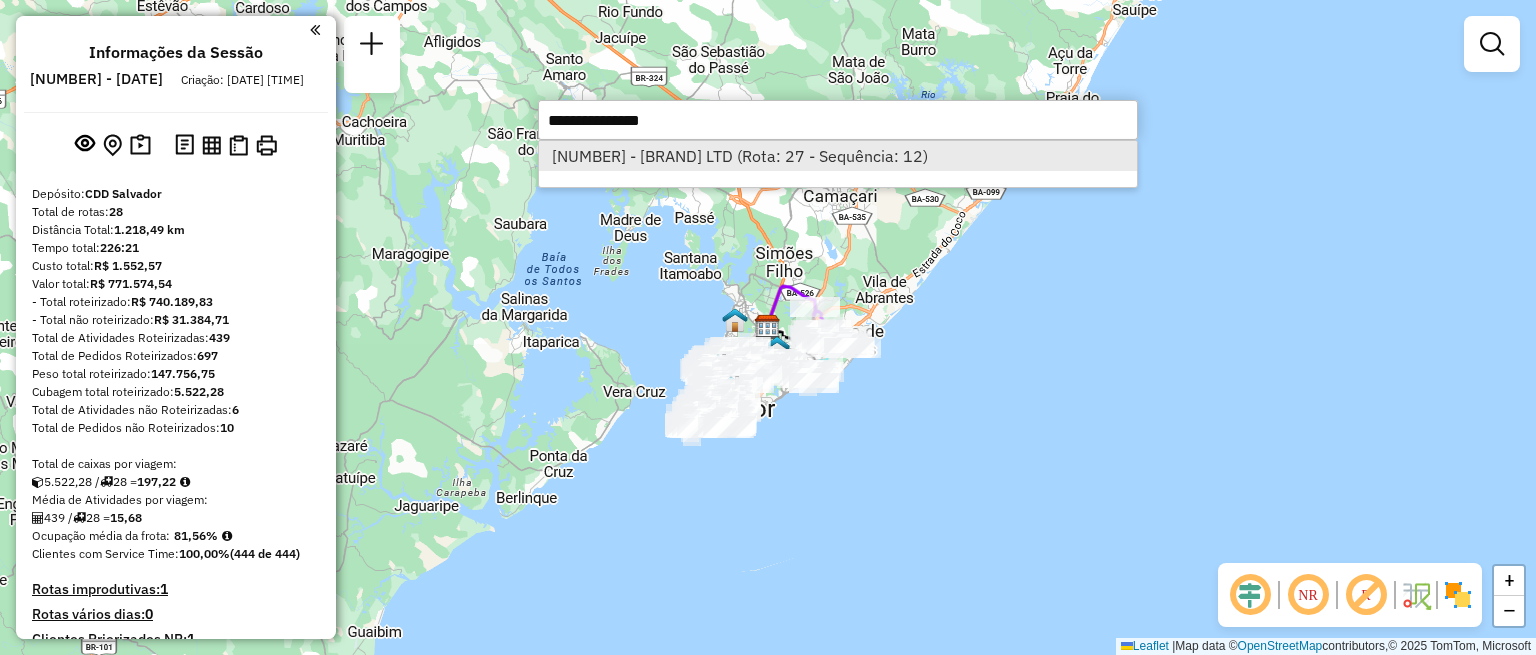 select on "**********" 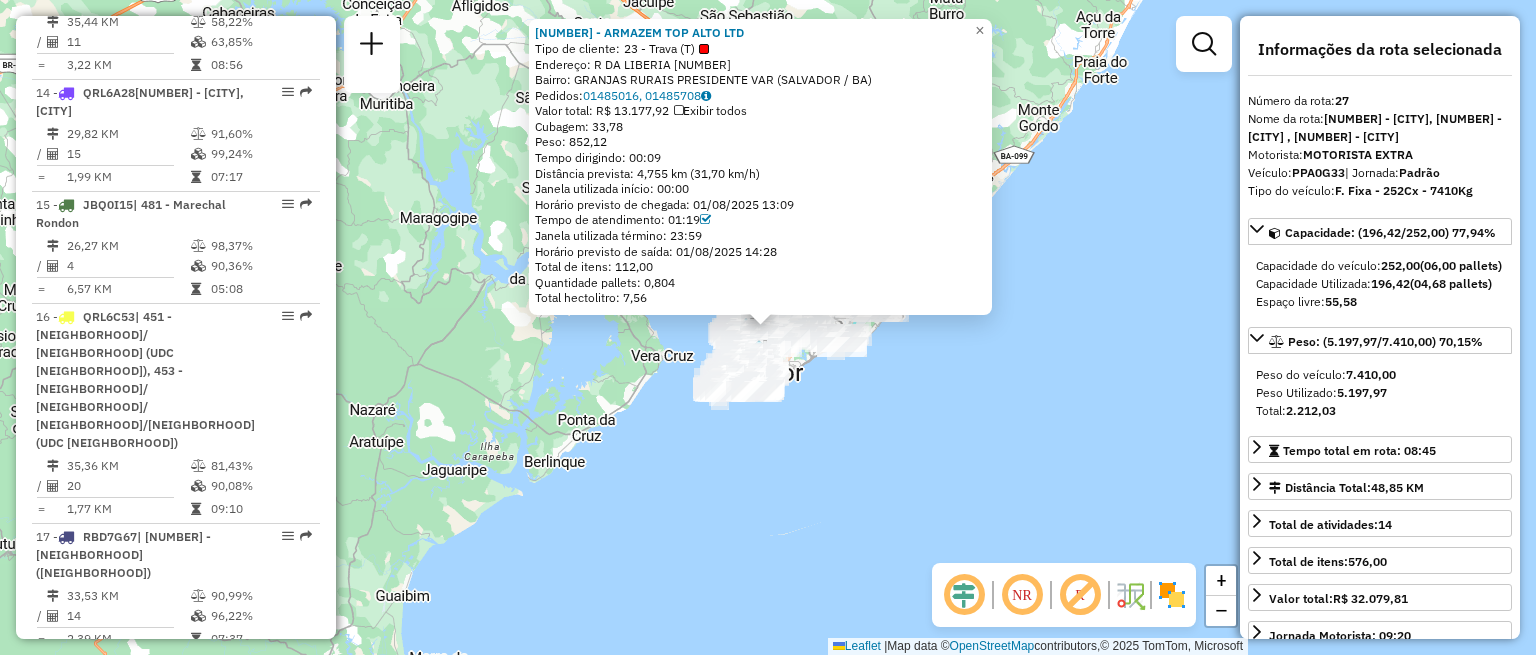 scroll, scrollTop: 3887, scrollLeft: 0, axis: vertical 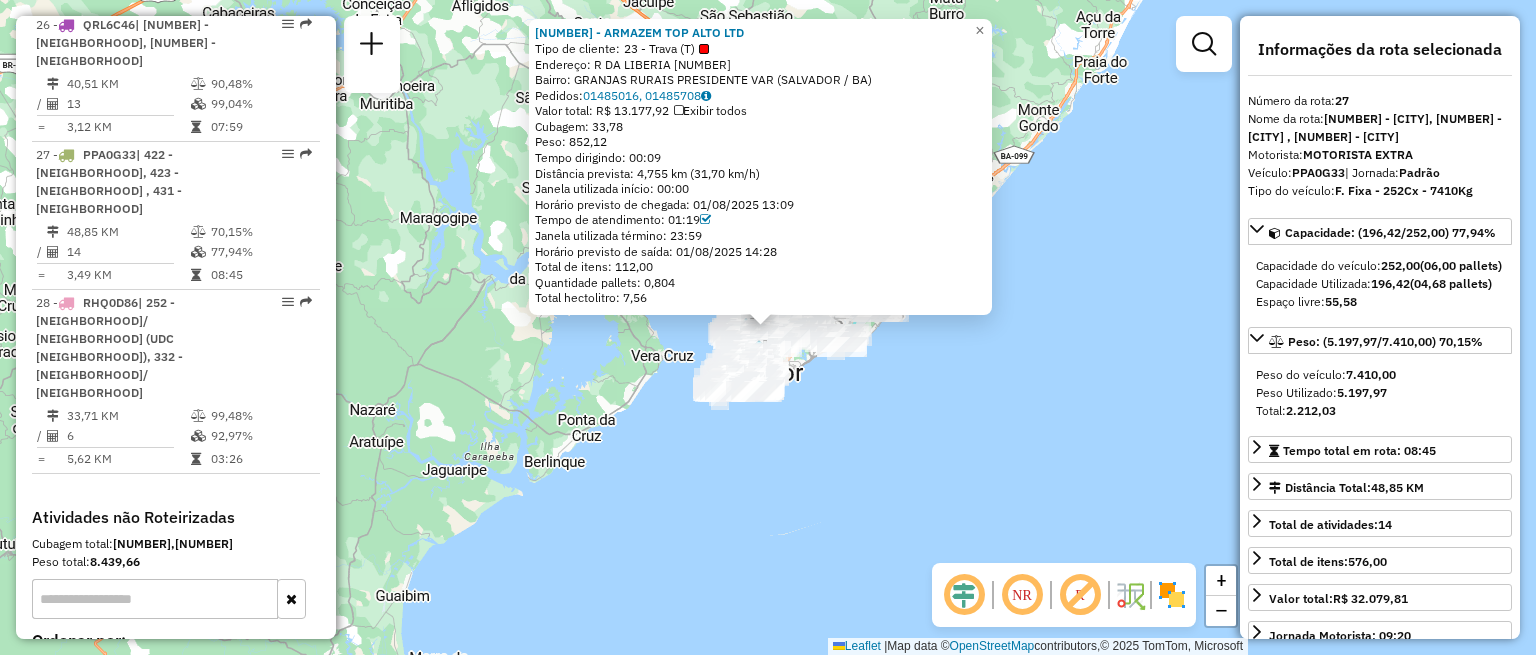 click 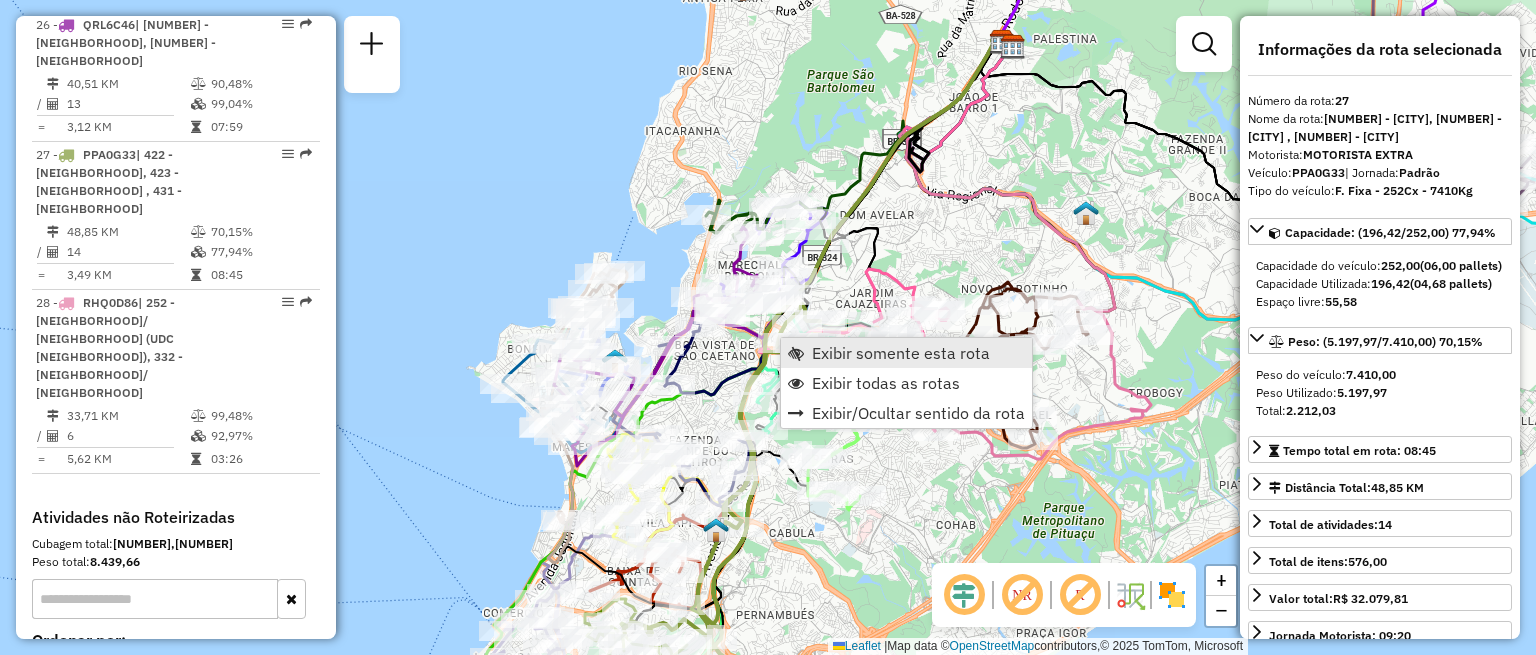 click on "Exibir somente esta rota" at bounding box center [901, 353] 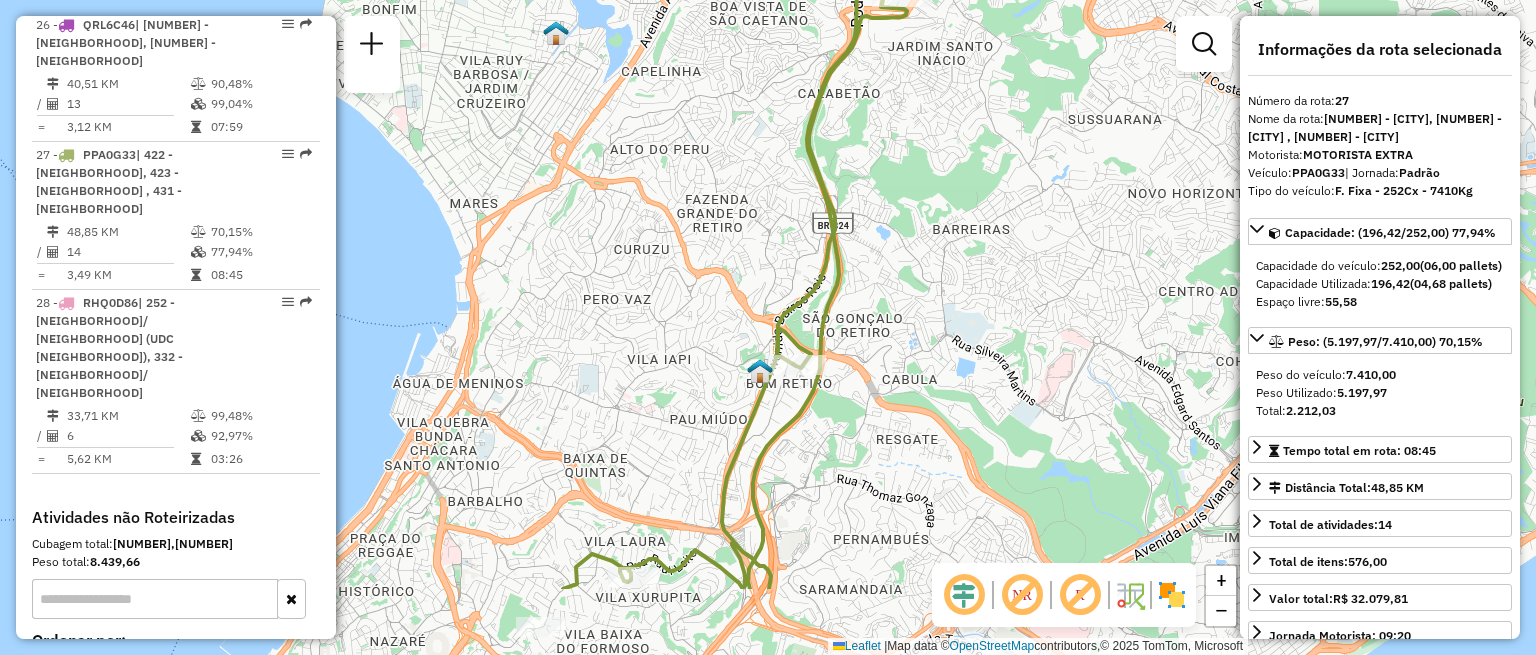 drag, startPoint x: 752, startPoint y: 425, endPoint x: 765, endPoint y: 265, distance: 160.52725 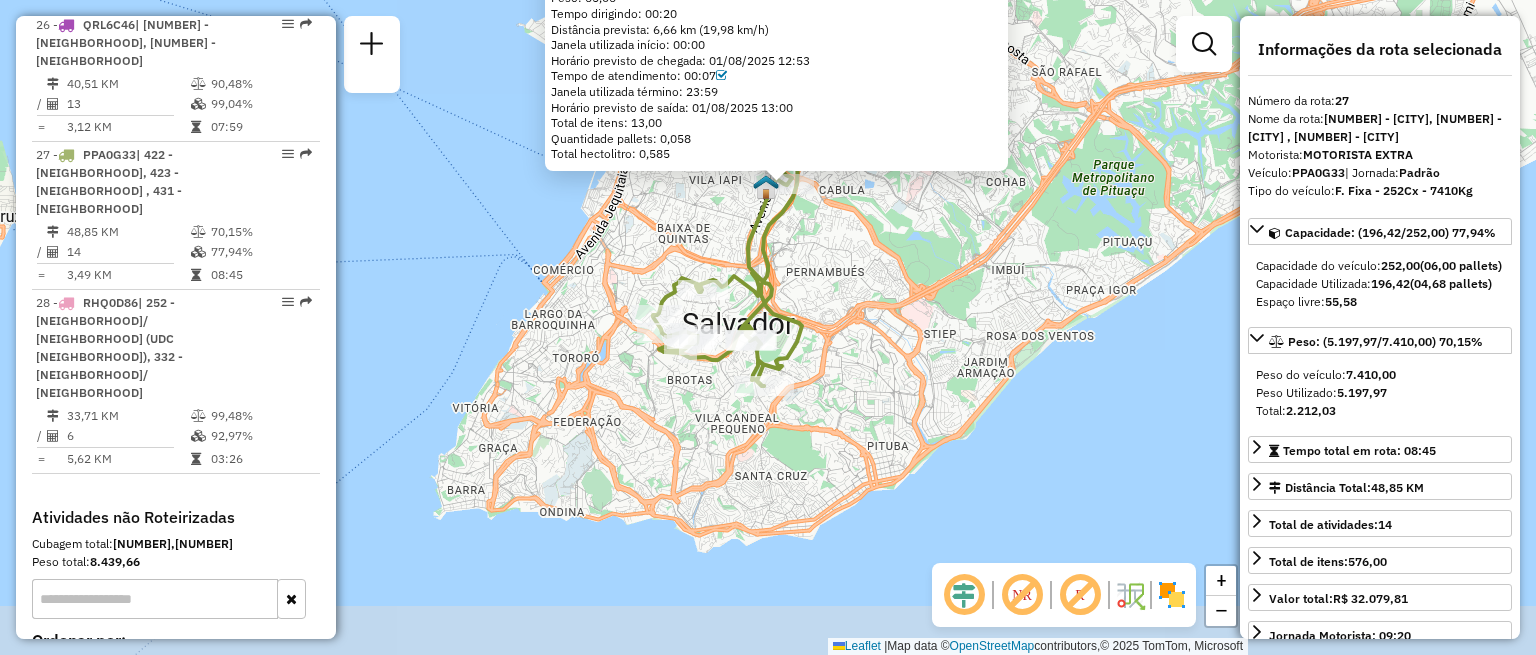 drag, startPoint x: 697, startPoint y: 525, endPoint x: 700, endPoint y: 382, distance: 143.03146 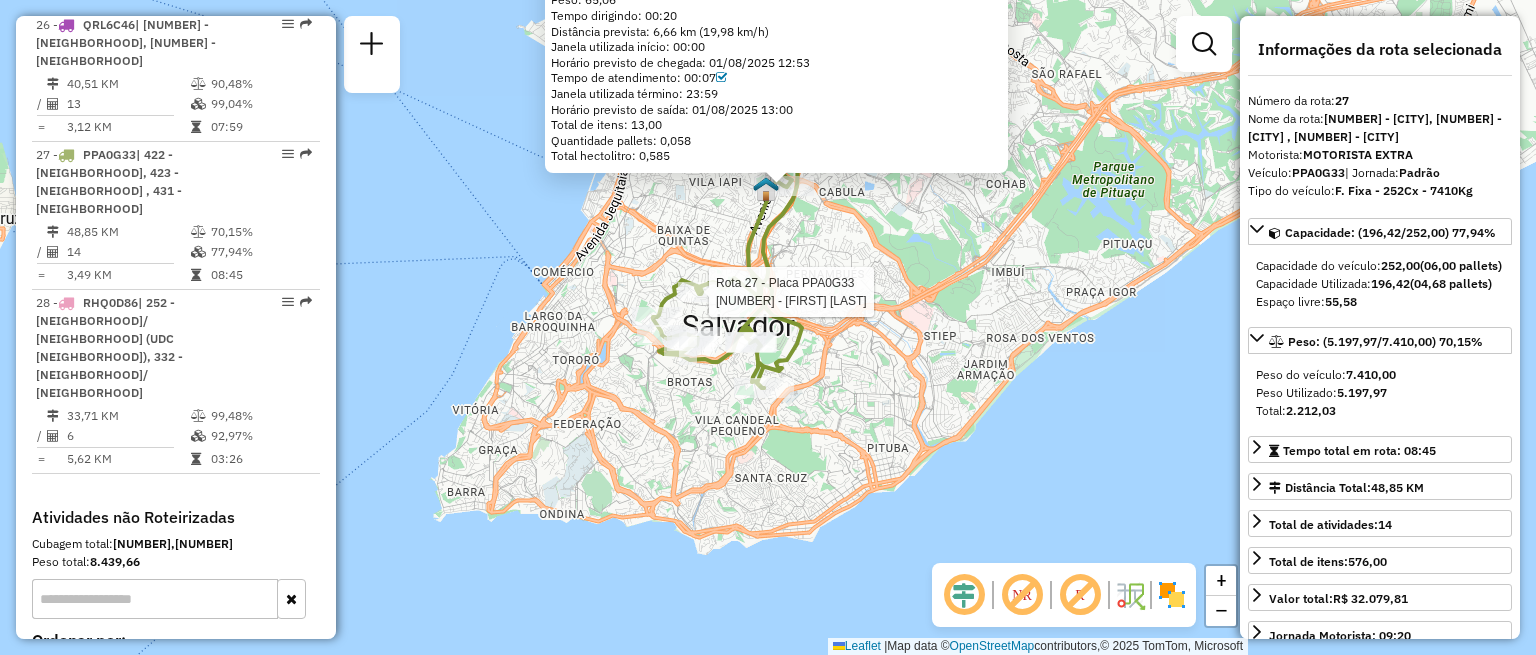click on "Rota 27 - Placa PPA0G33  54965562 - J NASCIMENTO DOS SAN 54951930 - VANESSA LIMA  Pedidos:  01477333, 01477334   Valor total: R$ 254,32   Exibir todos   Cubagem: 2,42  Peso: 65,06  Tempo dirigindo: 00:20   Distância prevista: 6,66 km (19,98 km/h)   Janela utilizada início: 00:00   Horário previsto de chegada: 01/08/2025 12:53   Tempo de atendimento: 00:07   Janela utilizada término: 23:59   Horário previsto de saída: 01/08/2025 13:00   Total de itens: 13,00   Quantidade pallets: 0,058   Total hectolitro: 0,585  × Janela de atendimento Grade de atendimento Capacidade Transportadoras Veículos Cliente Pedidos  Rotas Selecione os dias de semana para filtrar as janelas de atendimento  Seg   Ter   Qua   Qui   Sex   Sáb   Dom  Informe o período da janela de atendimento: De: Até:  Filtrar exatamente a janela do cliente  Considerar janela de atendimento padrão  Selecione os dias de semana para filtrar as grades de atendimento  Seg   Ter   Qua   Qui   Sex   Sáb   Dom   Peso mínimo:   Peso máximo:   De:" 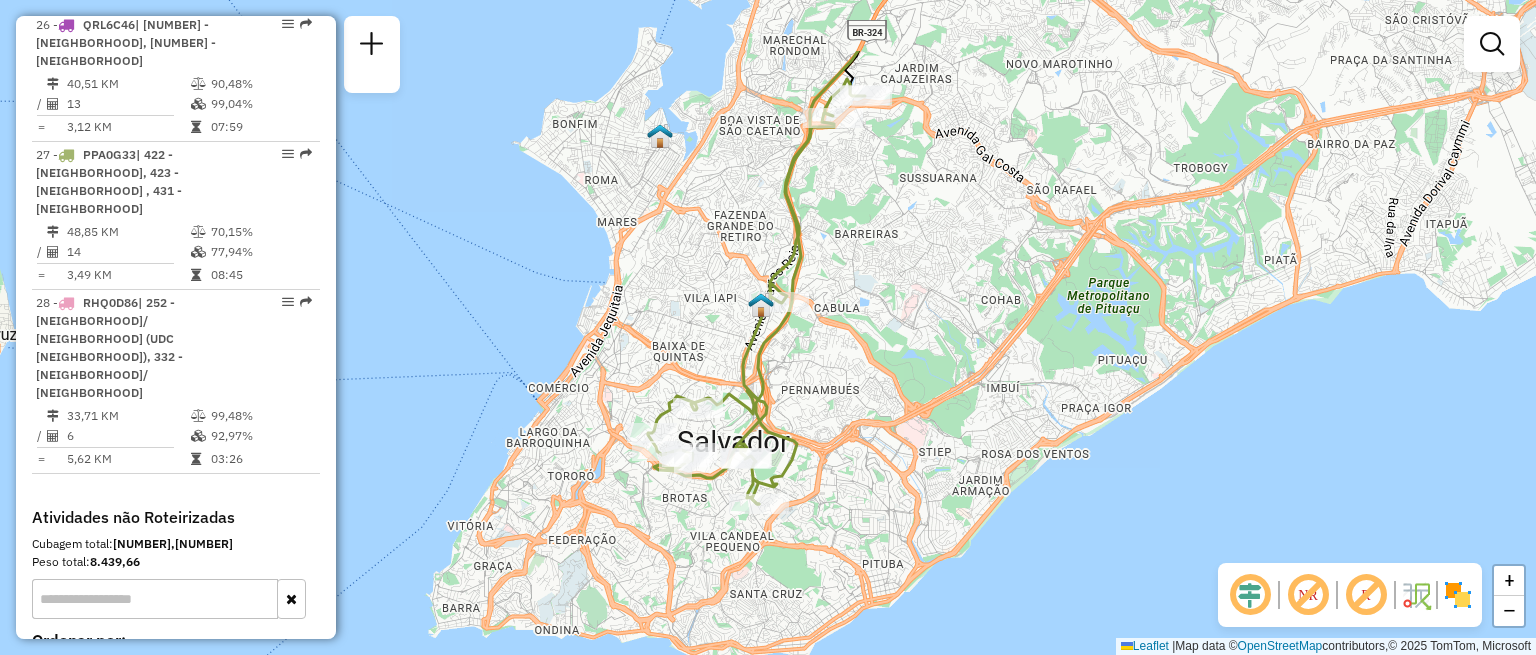 drag, startPoint x: 828, startPoint y: 379, endPoint x: 820, endPoint y: 507, distance: 128.24976 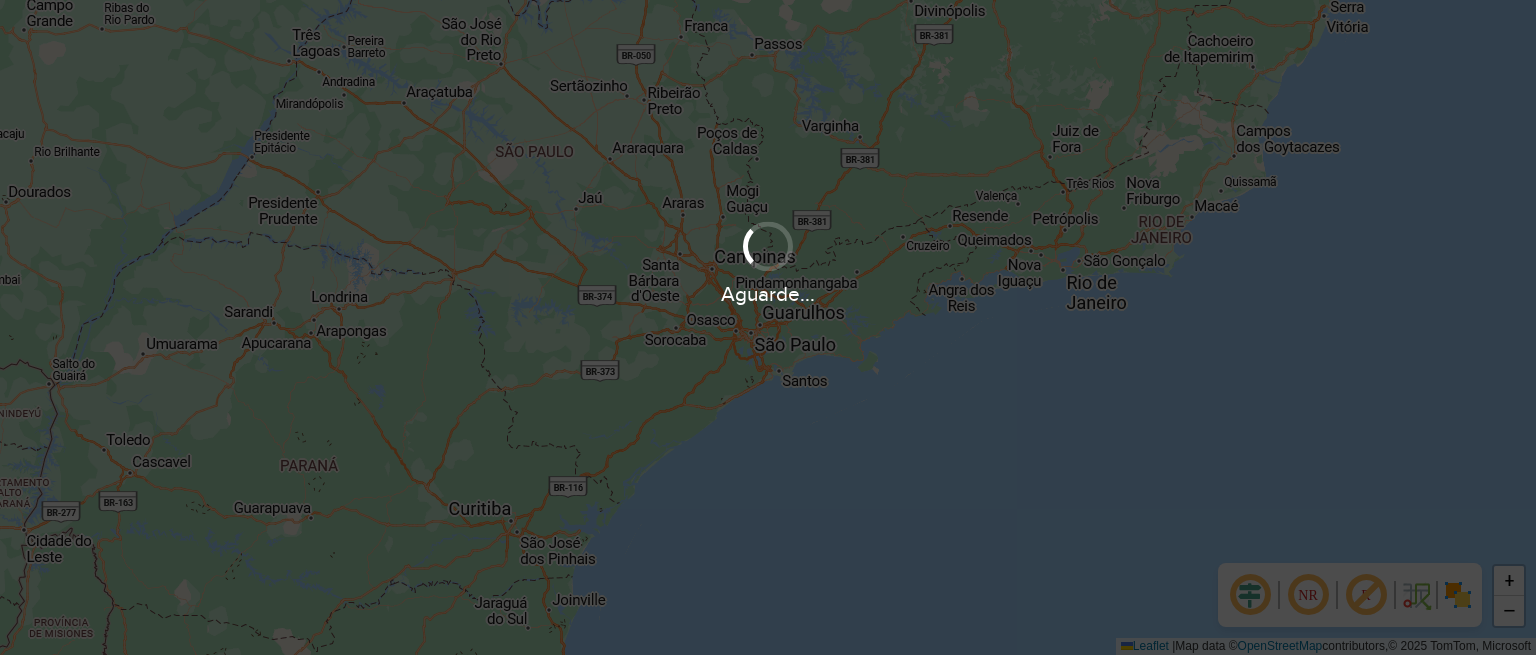 scroll, scrollTop: 0, scrollLeft: 0, axis: both 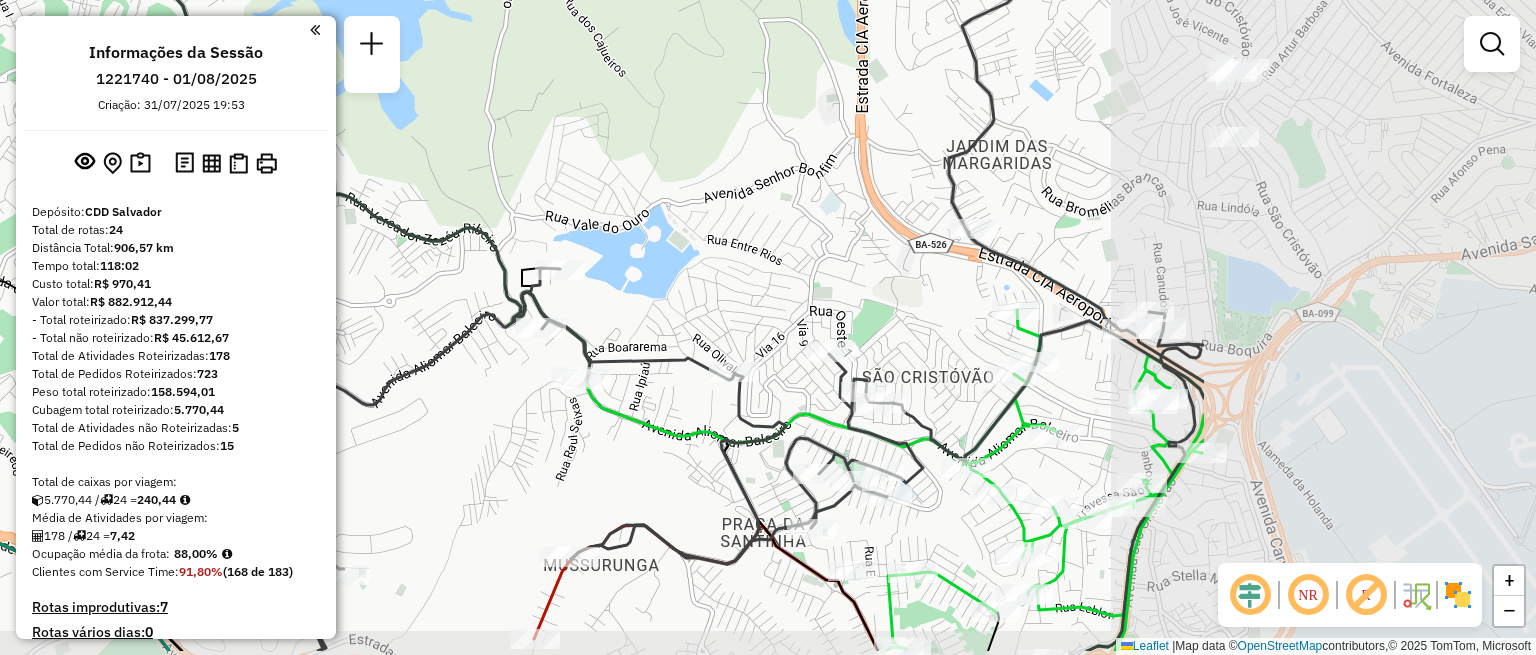 drag, startPoint x: 1119, startPoint y: 413, endPoint x: 630, endPoint y: 343, distance: 493.98483 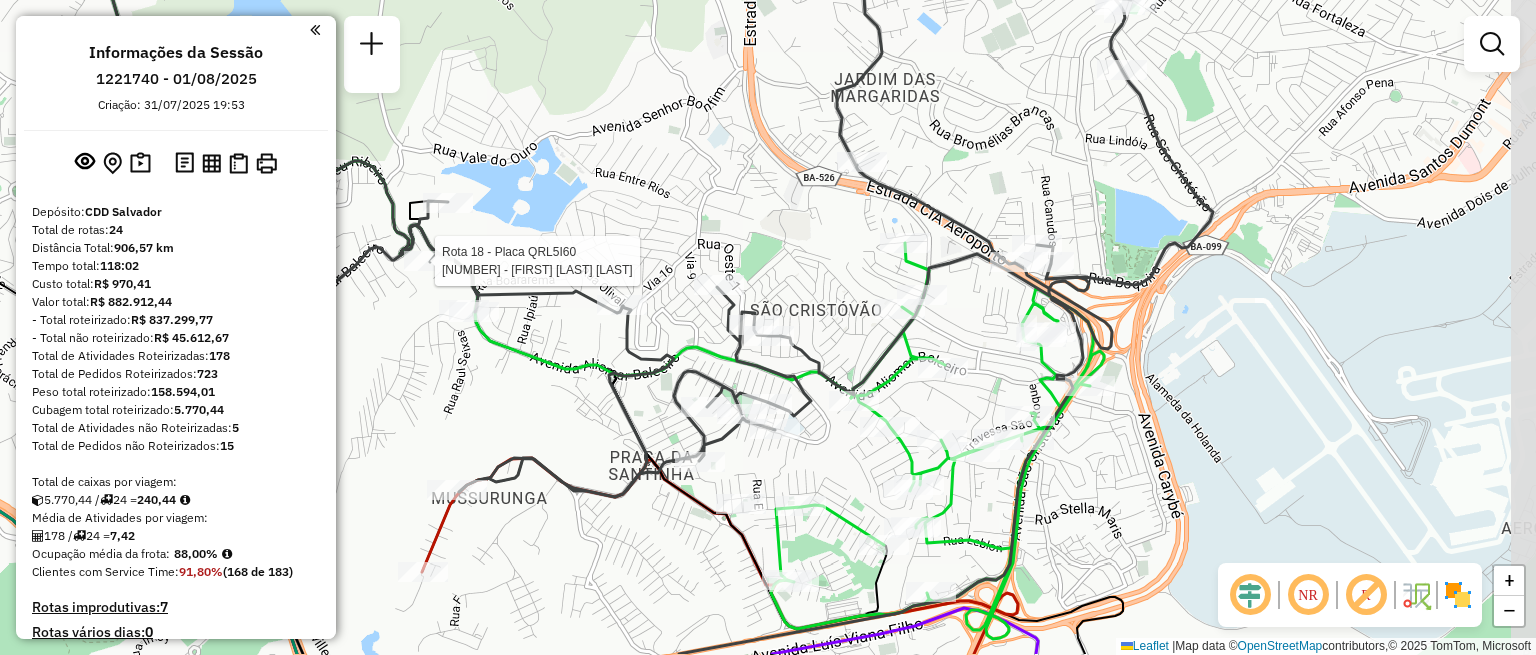 drag, startPoint x: 876, startPoint y: 343, endPoint x: 752, endPoint y: 271, distance: 143.38759 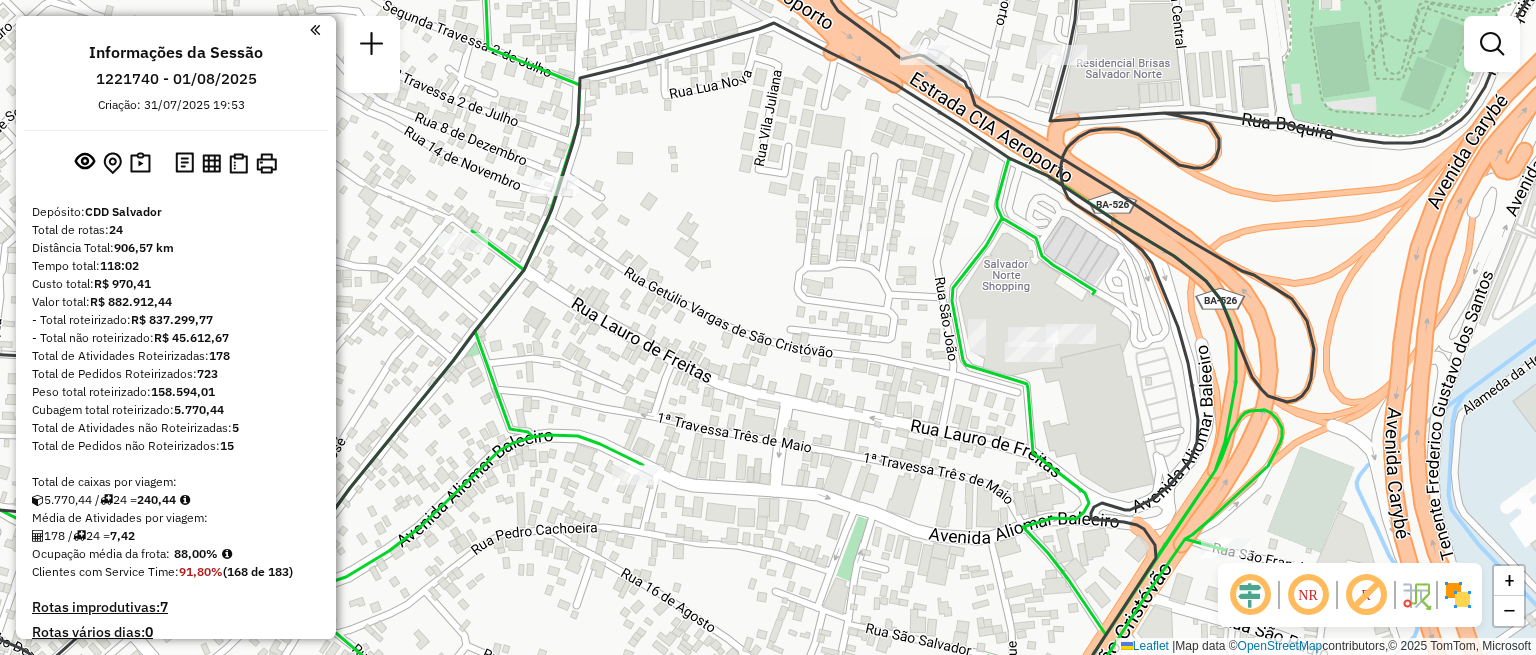 drag, startPoint x: 1059, startPoint y: 369, endPoint x: 926, endPoint y: 301, distance: 149.37537 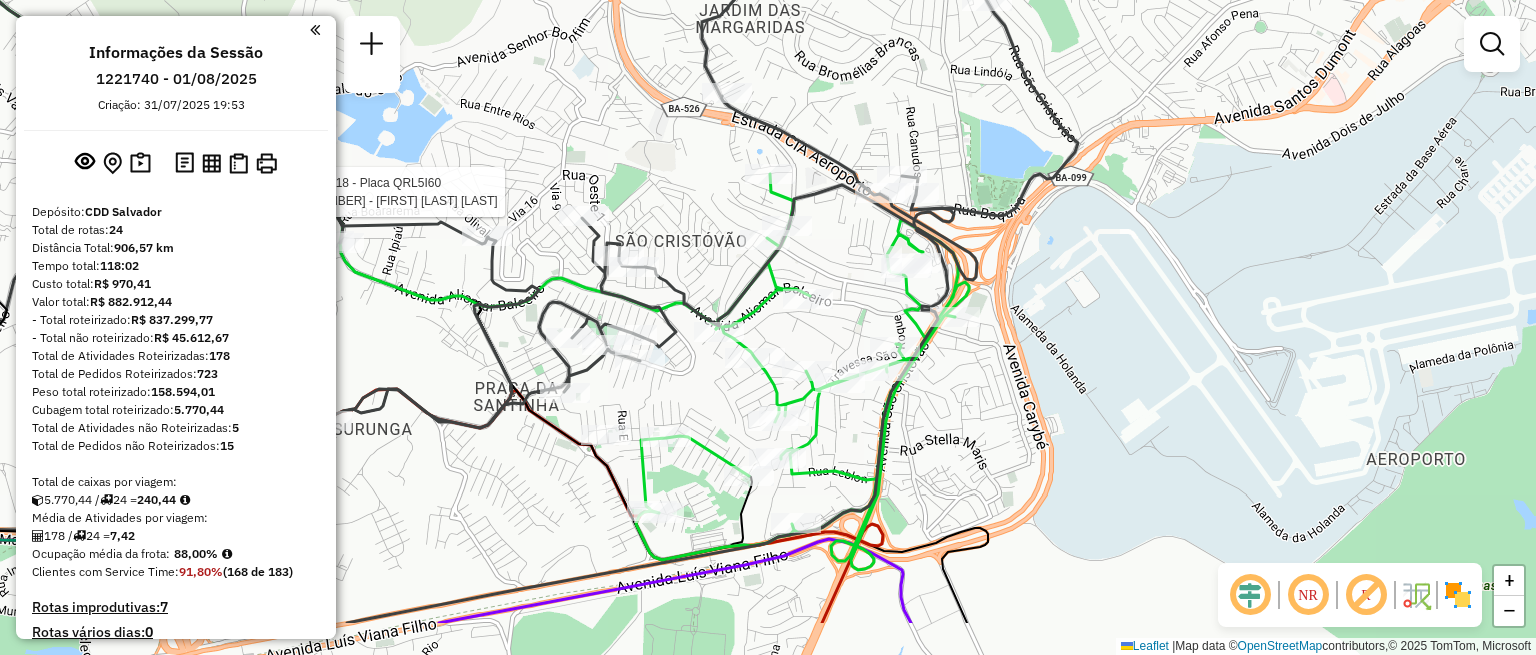 drag, startPoint x: 785, startPoint y: 415, endPoint x: 820, endPoint y: 317, distance: 104.062485 